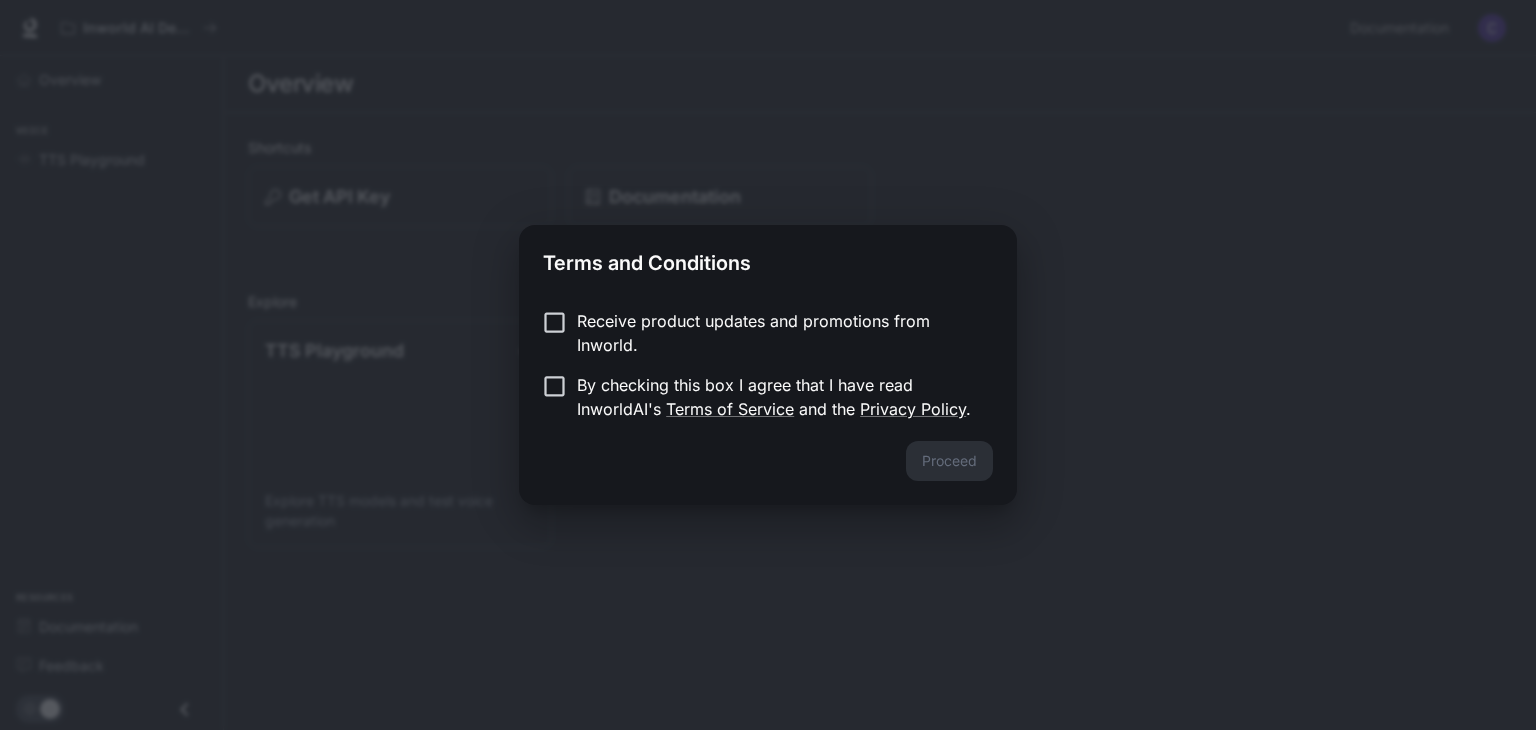 scroll, scrollTop: 0, scrollLeft: 0, axis: both 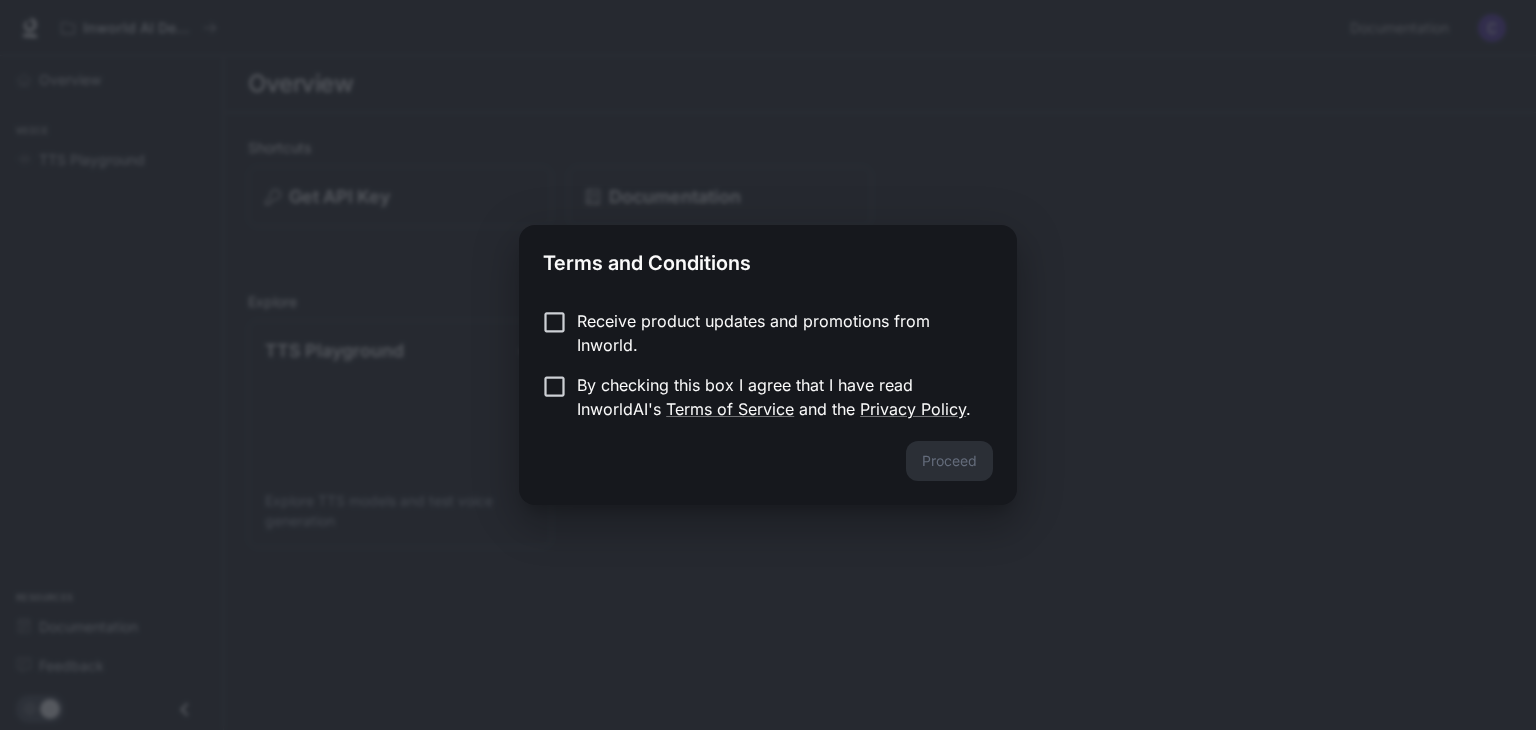 click on "Receive product updates and promotions from Inworld." at bounding box center [754, 333] 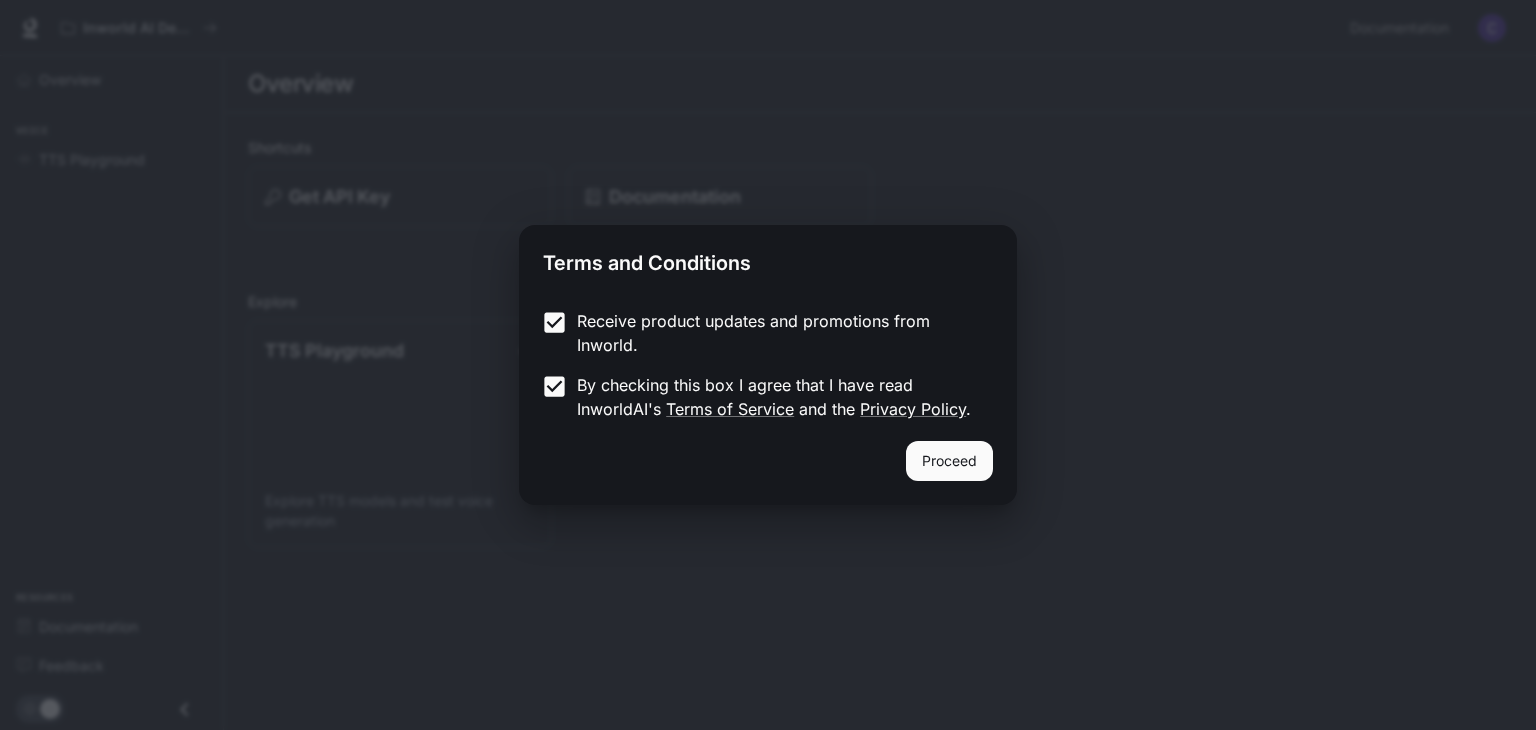 click on "Proceed" at bounding box center (949, 461) 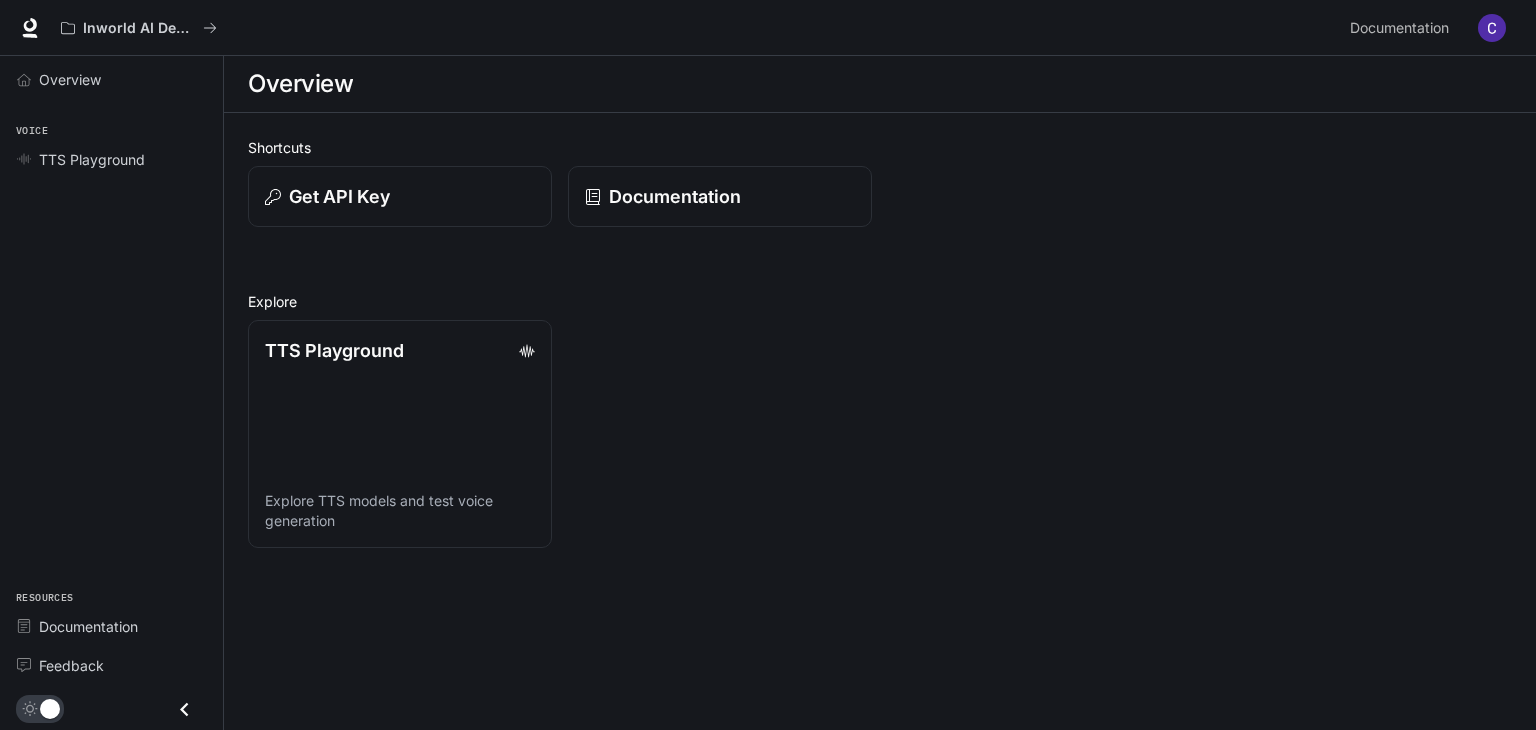 click 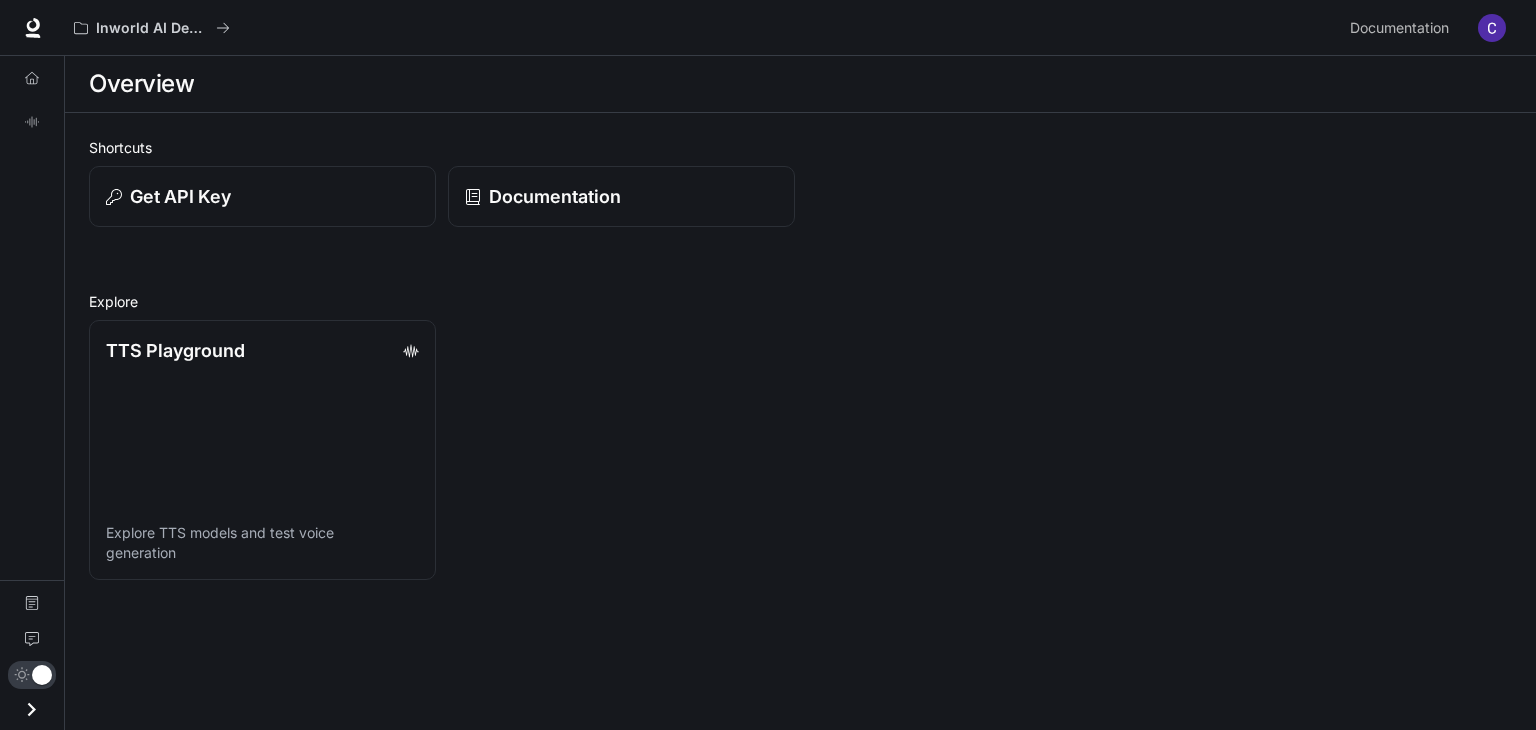 click 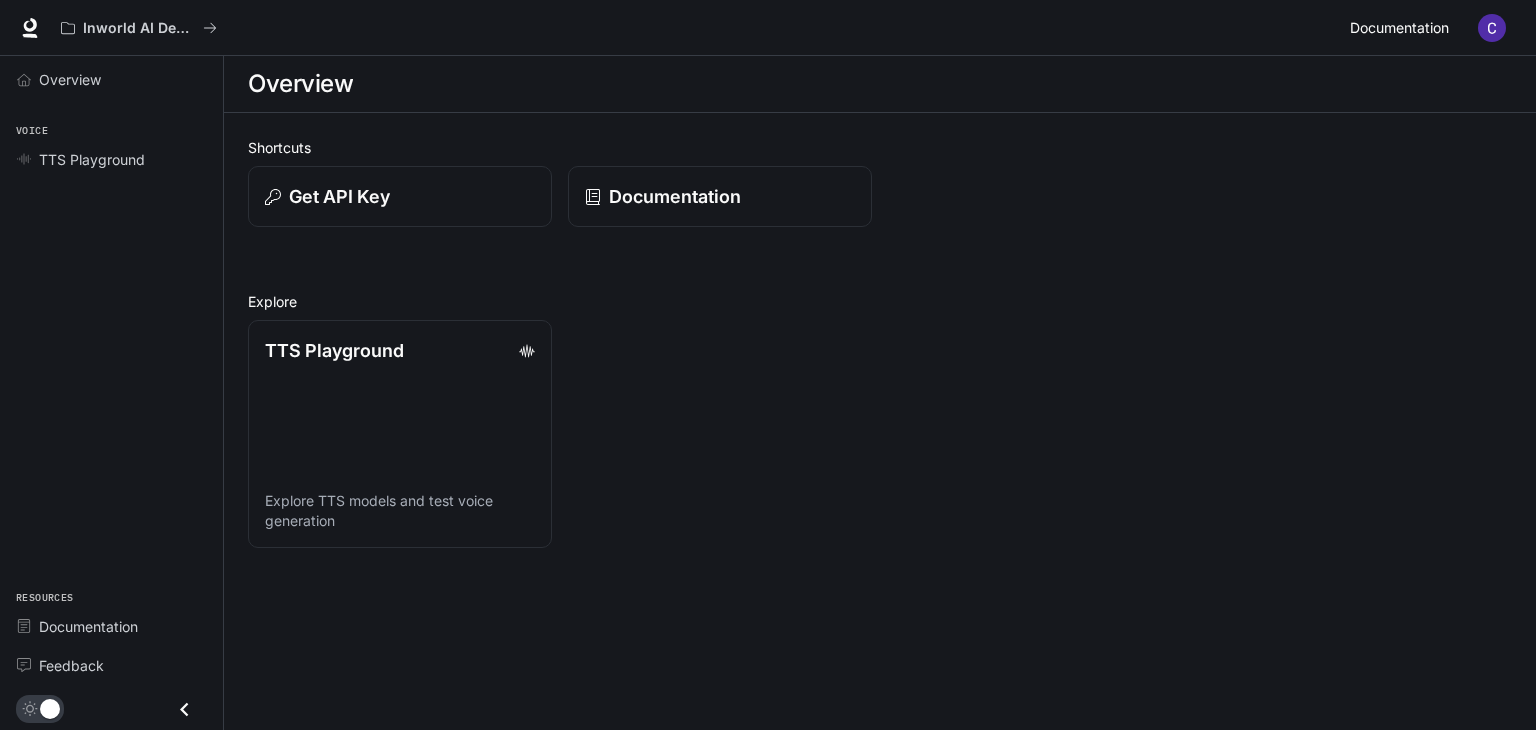 click on "Documentation" at bounding box center [1399, 28] 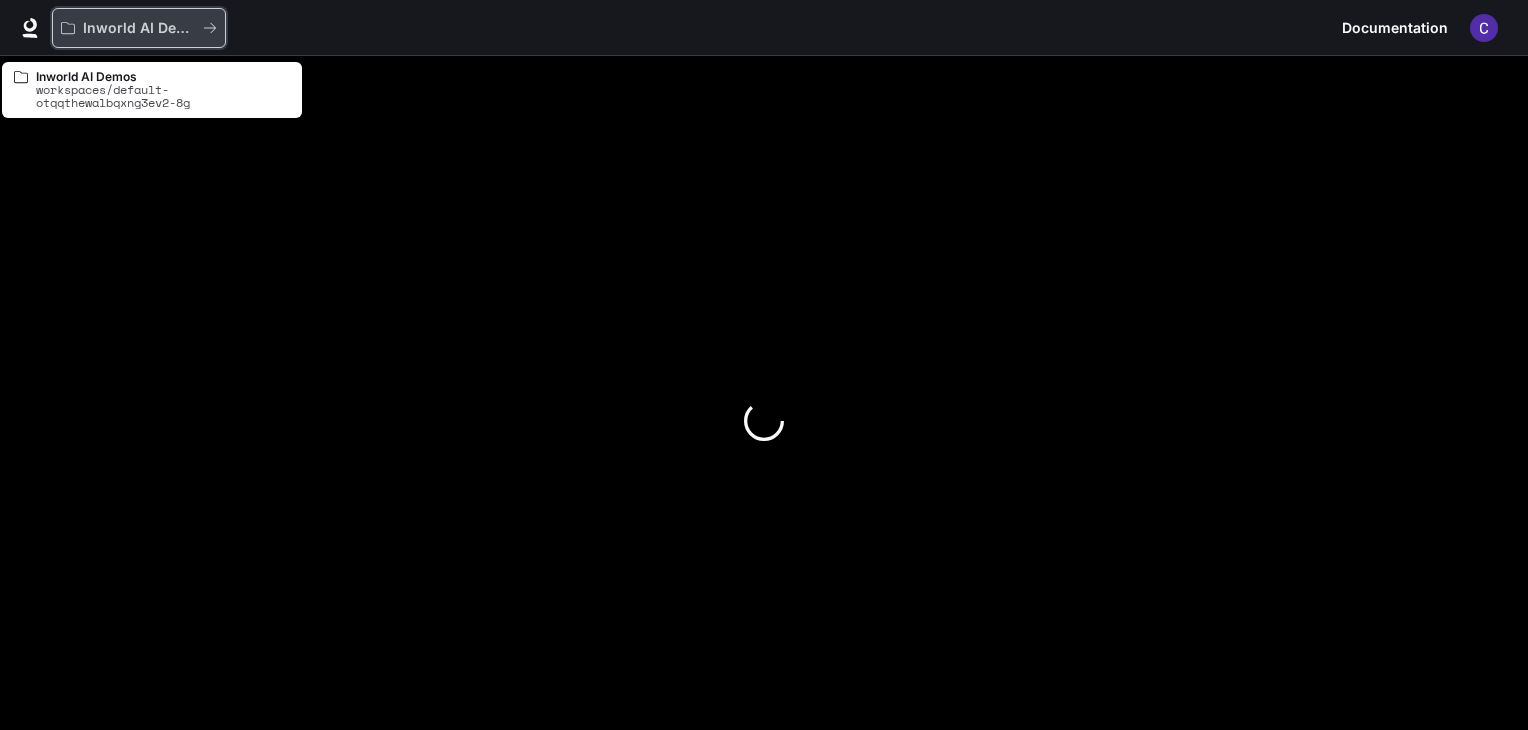 drag, startPoint x: 168, startPoint y: 38, endPoint x: 192, endPoint y: 9, distance: 37.64306 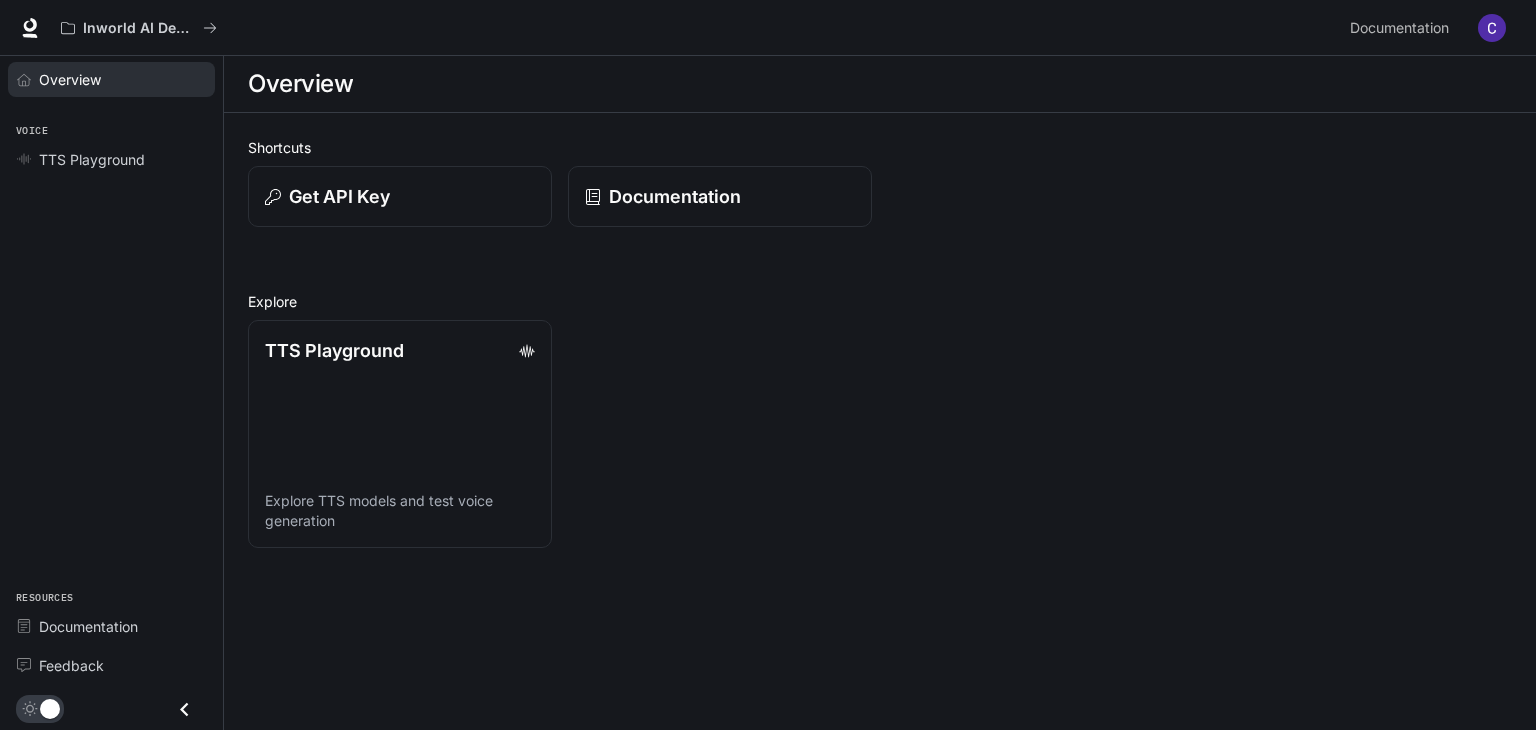click on "Overview" at bounding box center (70, 79) 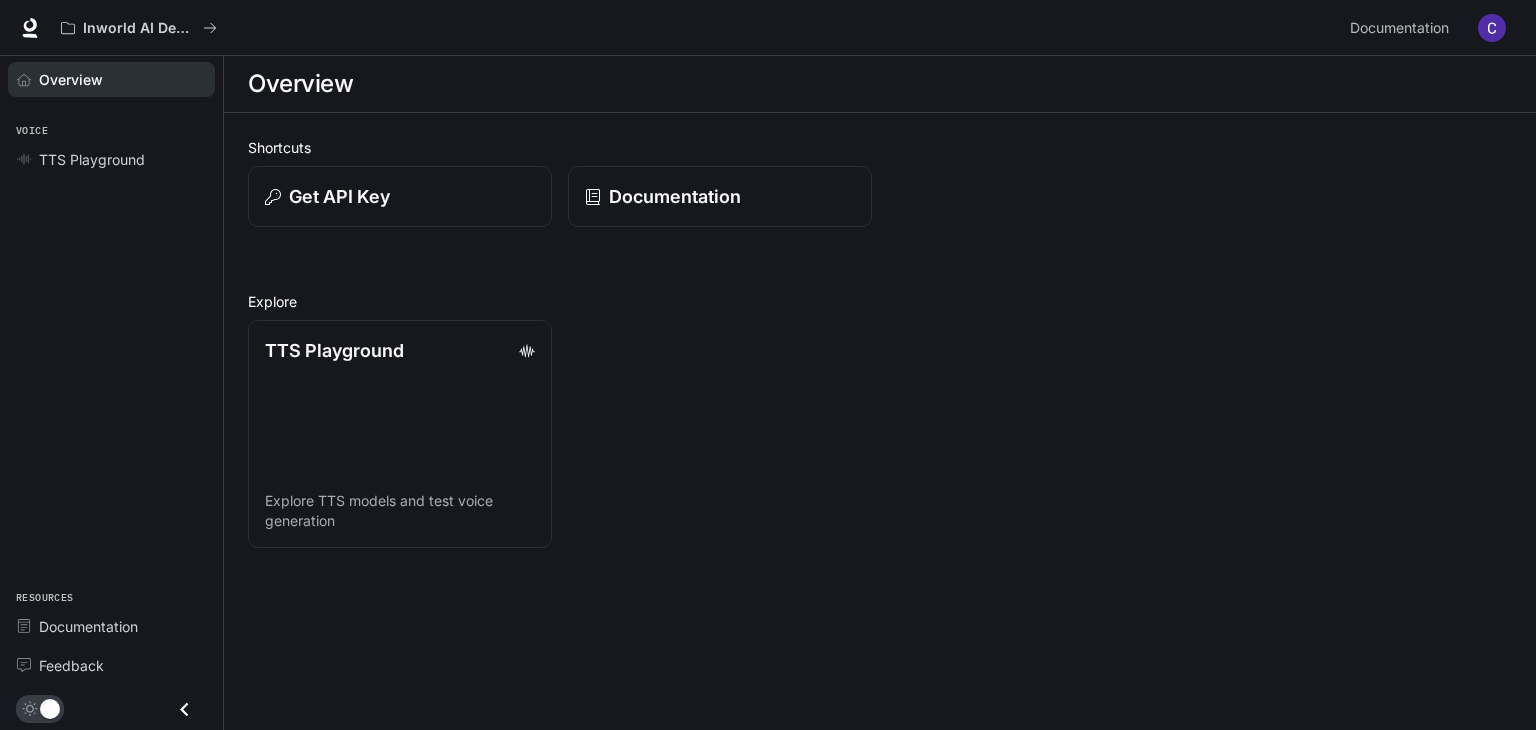 click on "Overview" at bounding box center (71, 79) 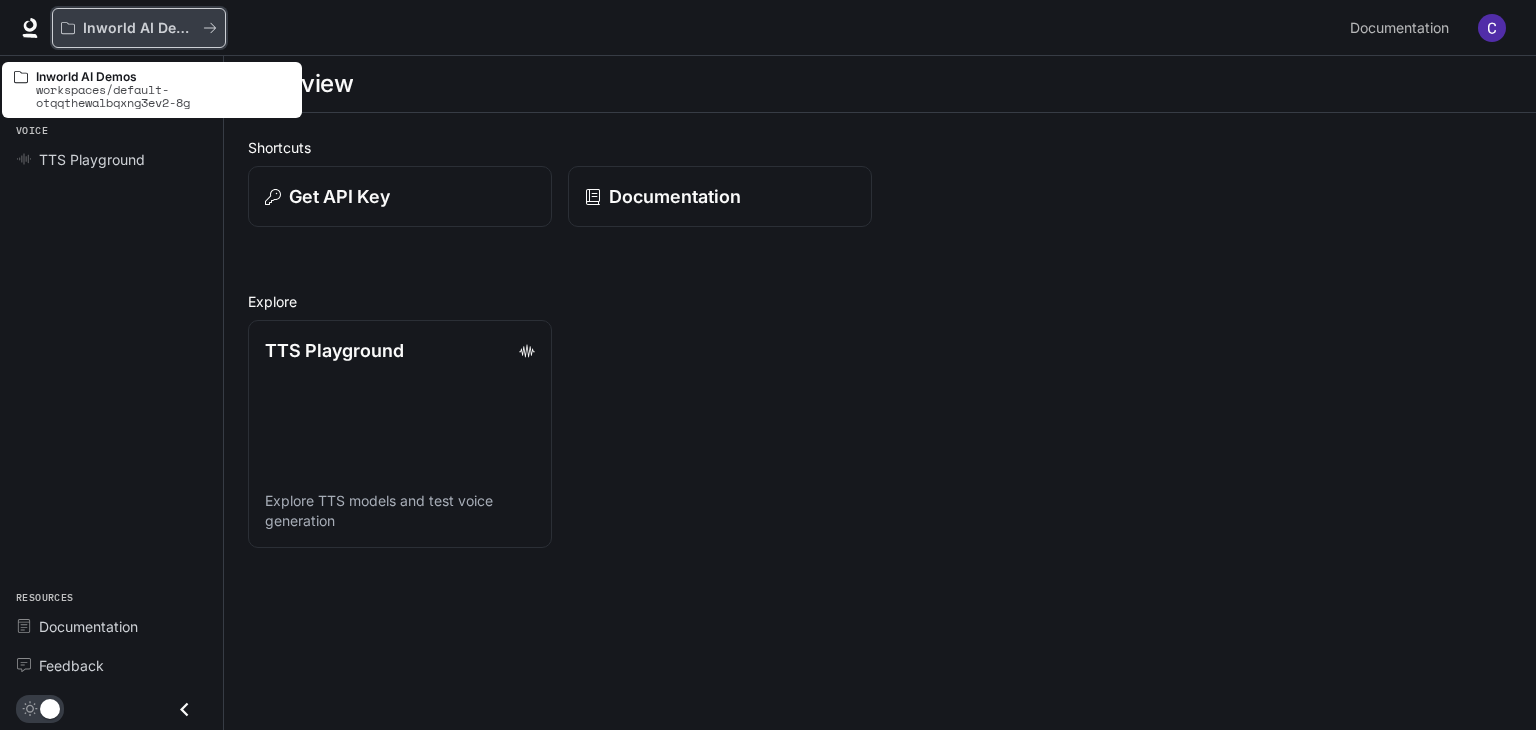 click on "Inworld AI Demos" at bounding box center [139, 28] 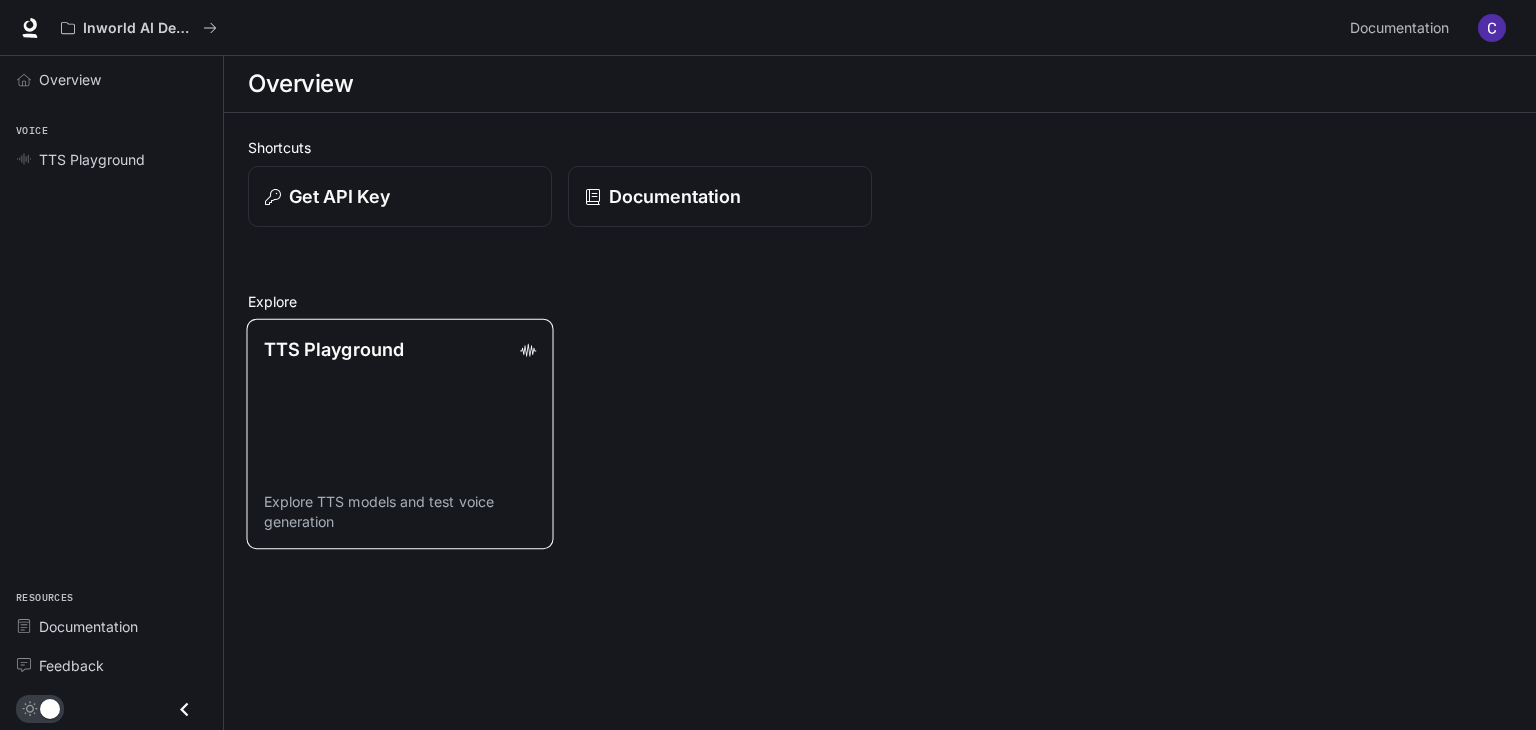 click on "TTS Playground" at bounding box center (334, 349) 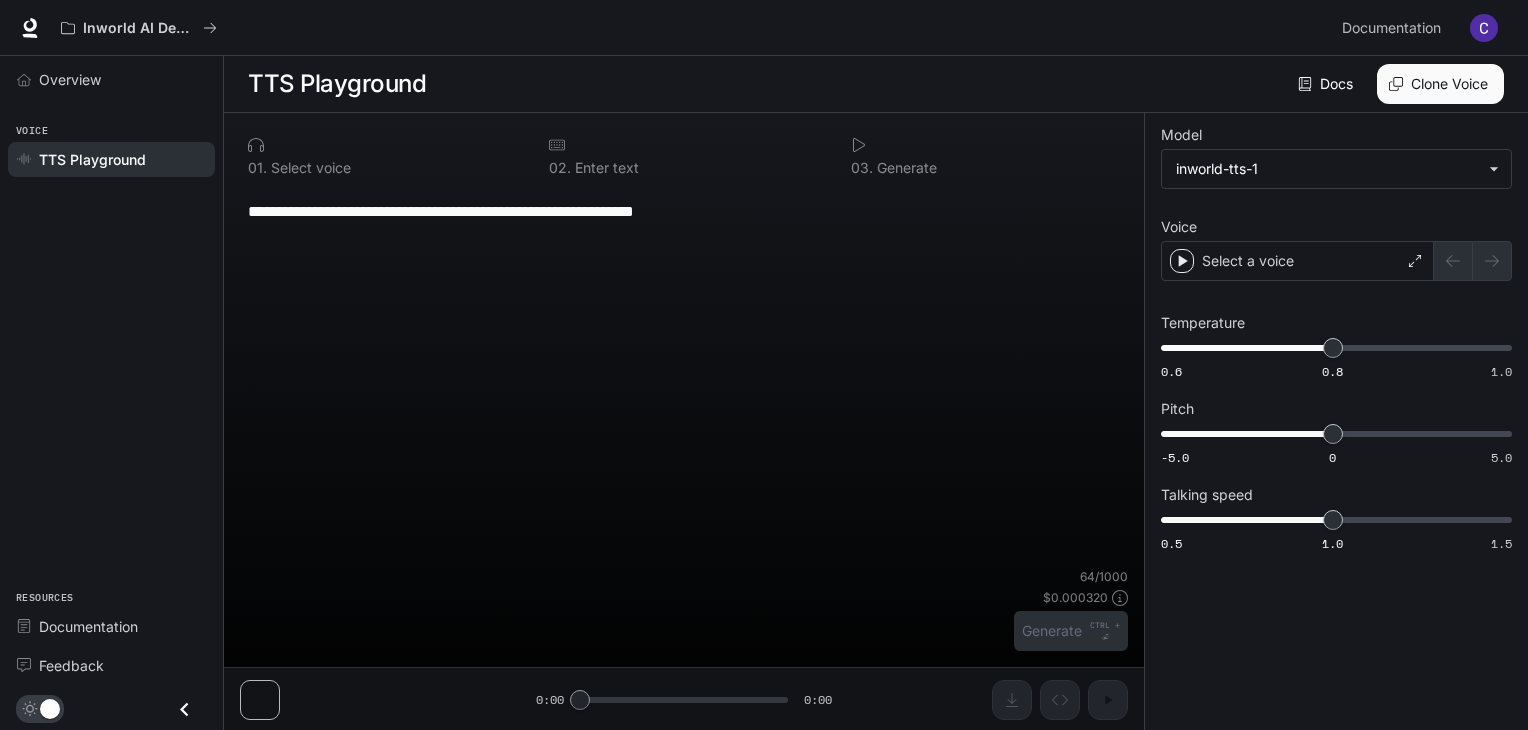 scroll, scrollTop: 0, scrollLeft: 0, axis: both 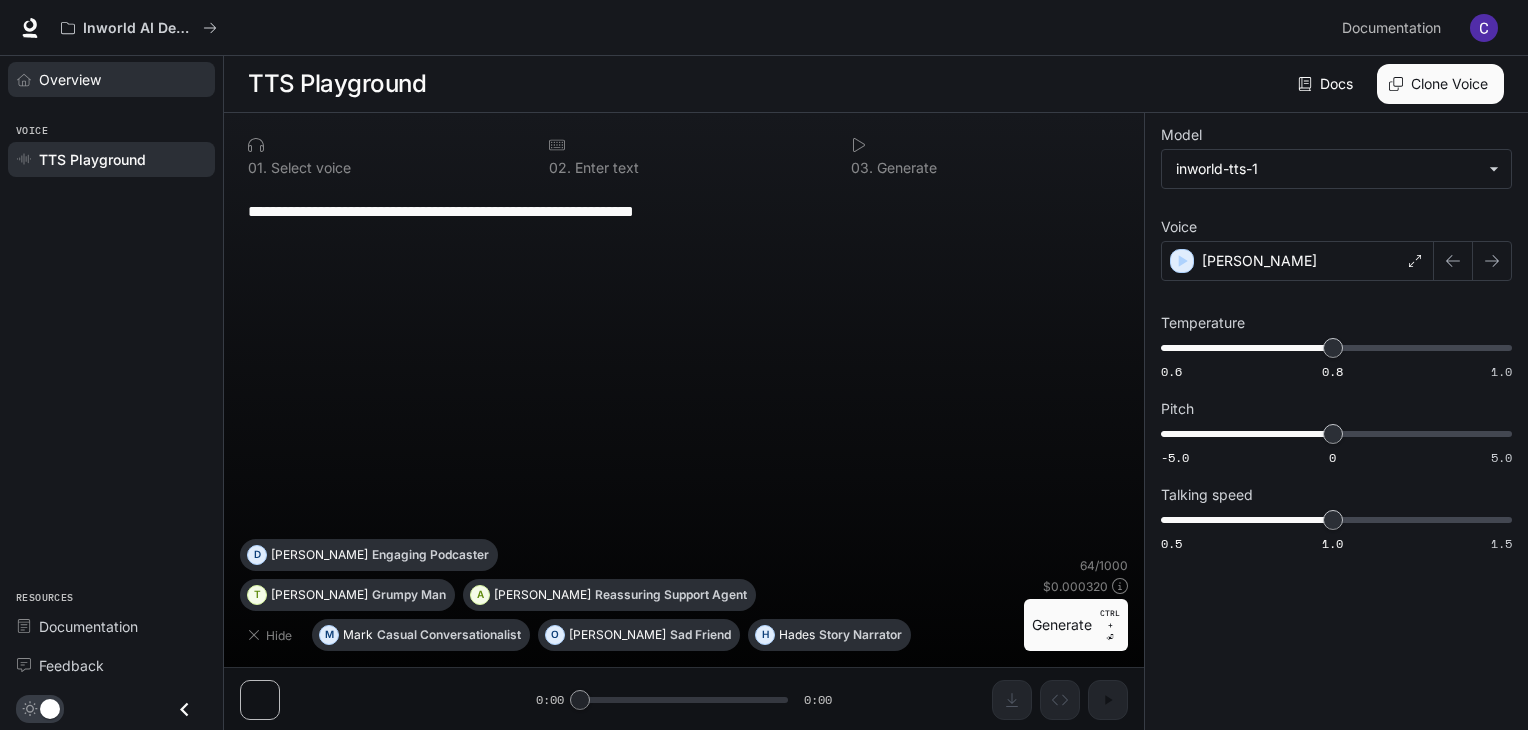 click on "Overview" at bounding box center [111, 79] 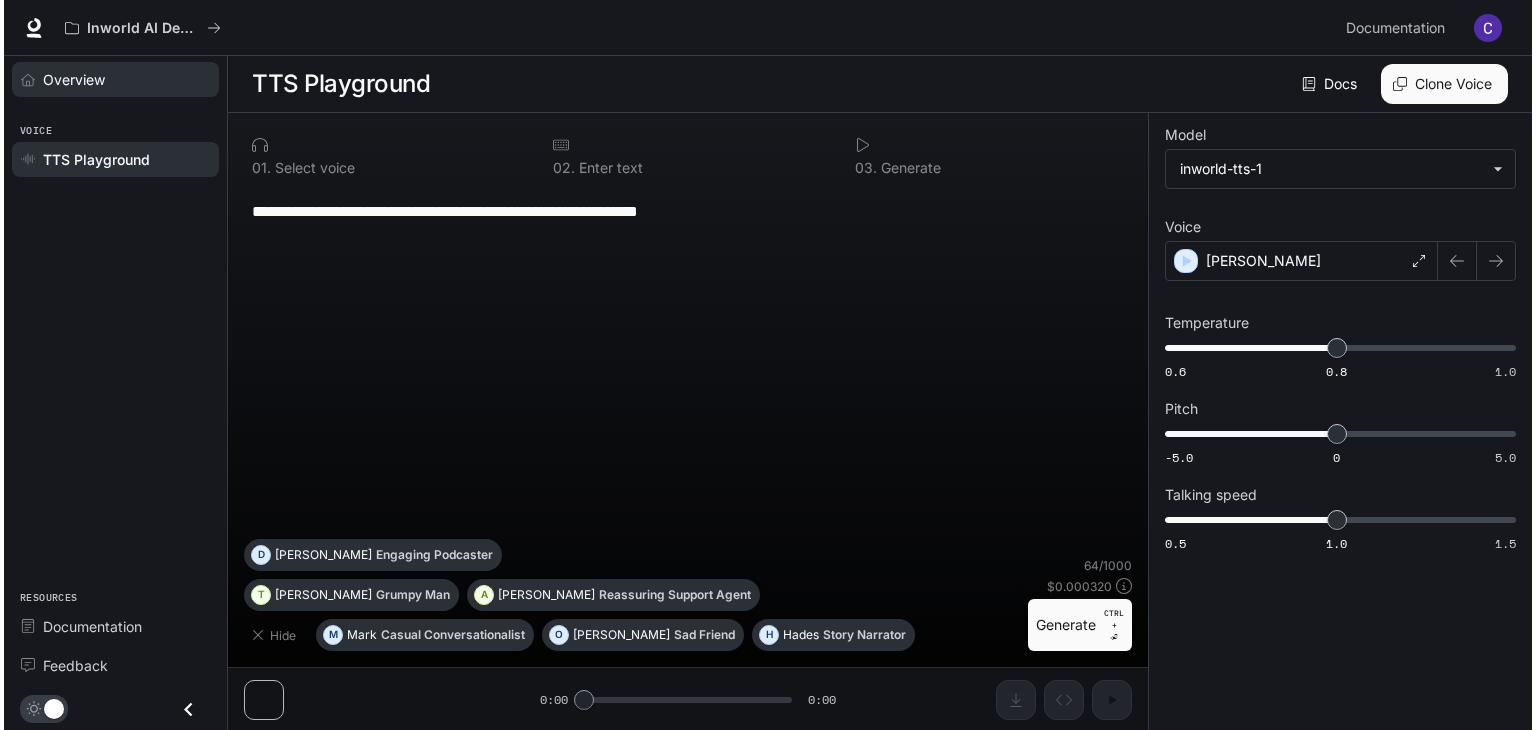 scroll, scrollTop: 0, scrollLeft: 0, axis: both 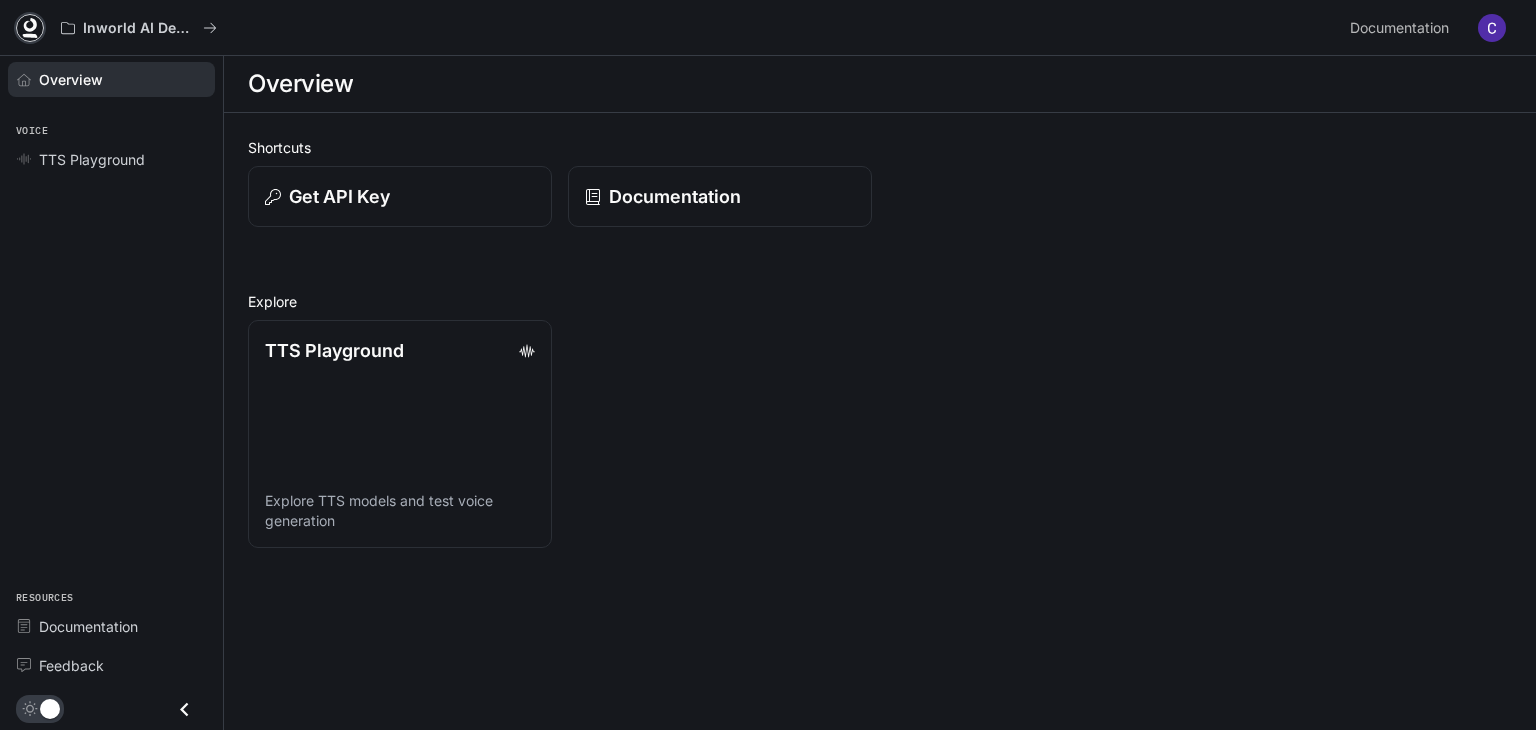 click 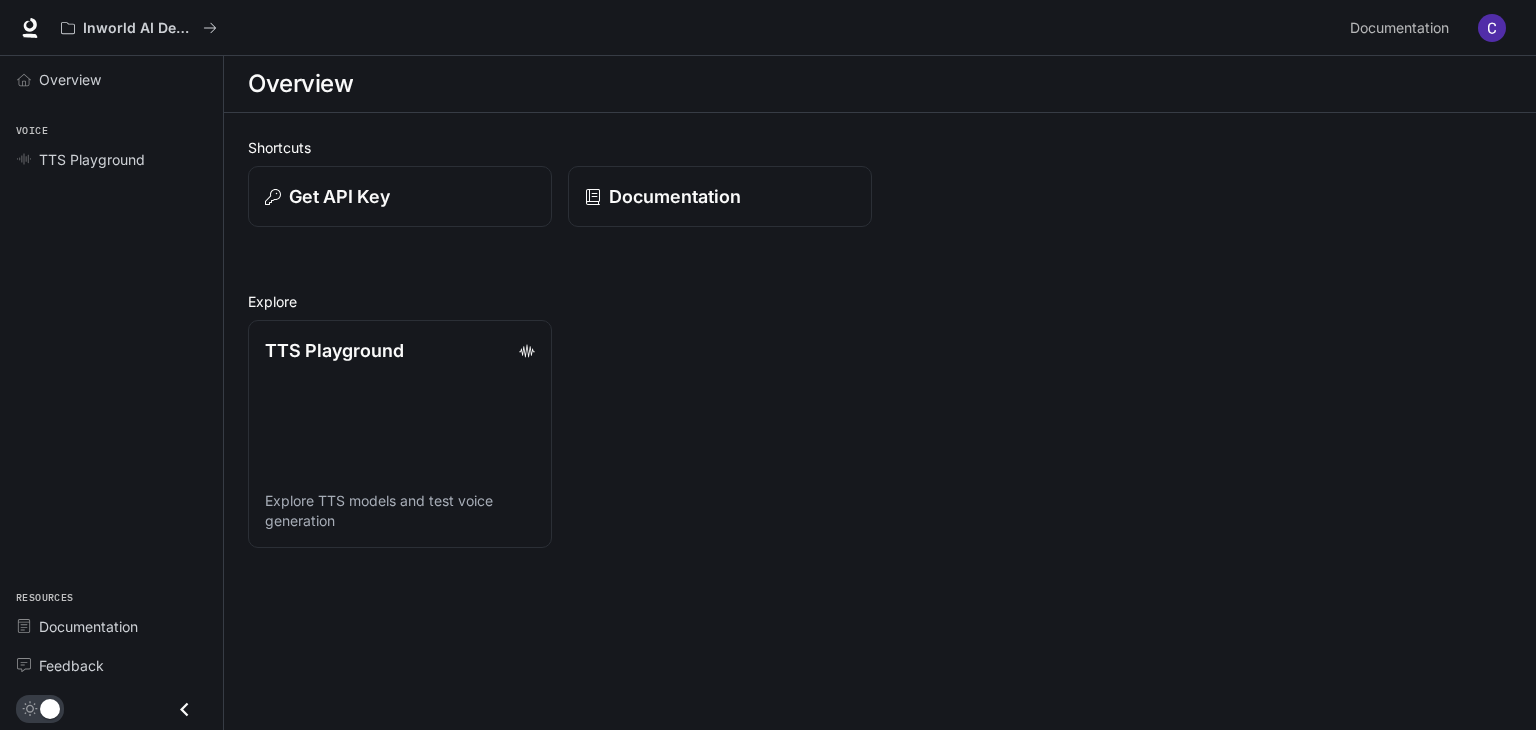 scroll, scrollTop: 0, scrollLeft: 0, axis: both 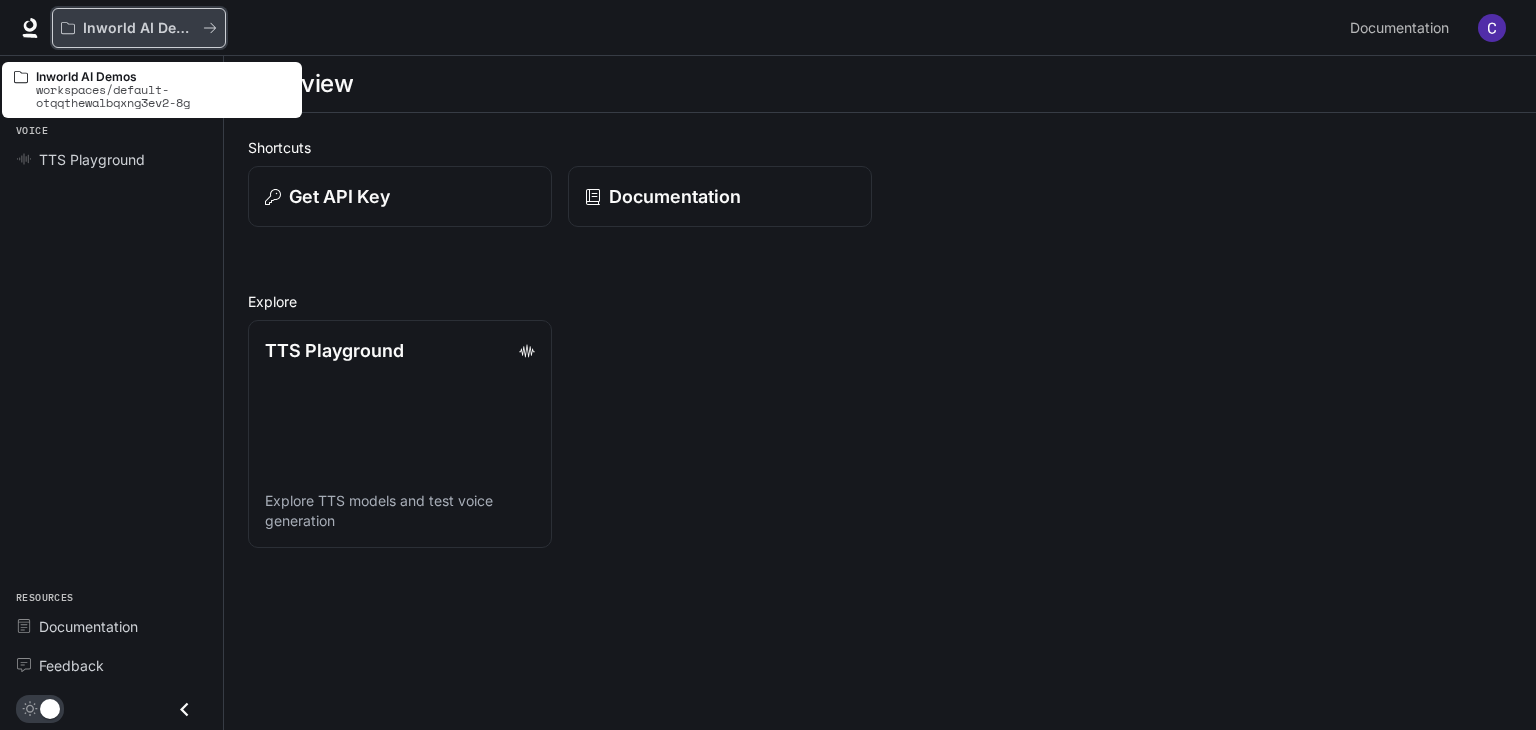 click on "Inworld AI Demos" at bounding box center (139, 28) 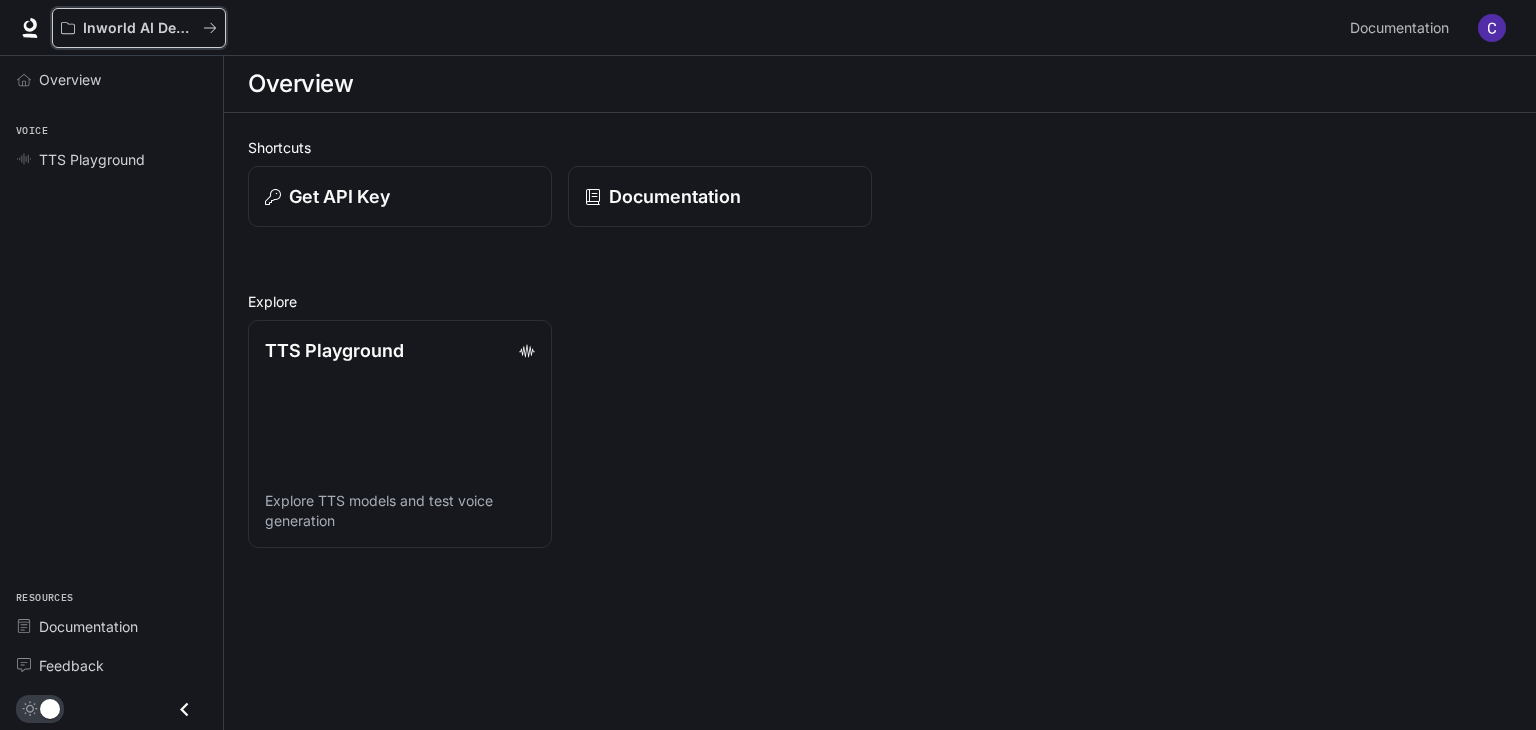 drag, startPoint x: 98, startPoint y: 21, endPoint x: 268, endPoint y: -57, distance: 187.0401 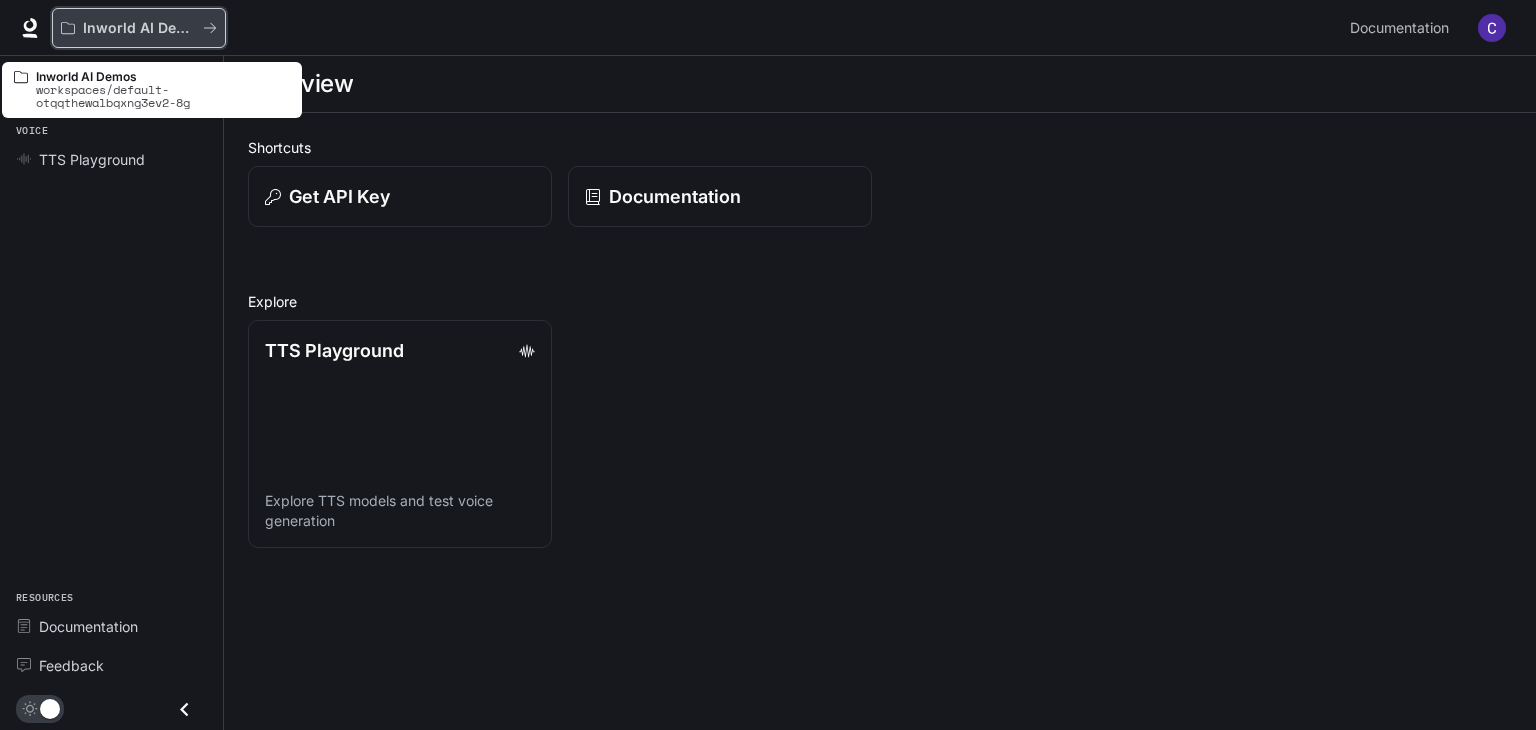 click on "Inworld AI Demos" at bounding box center [139, 28] 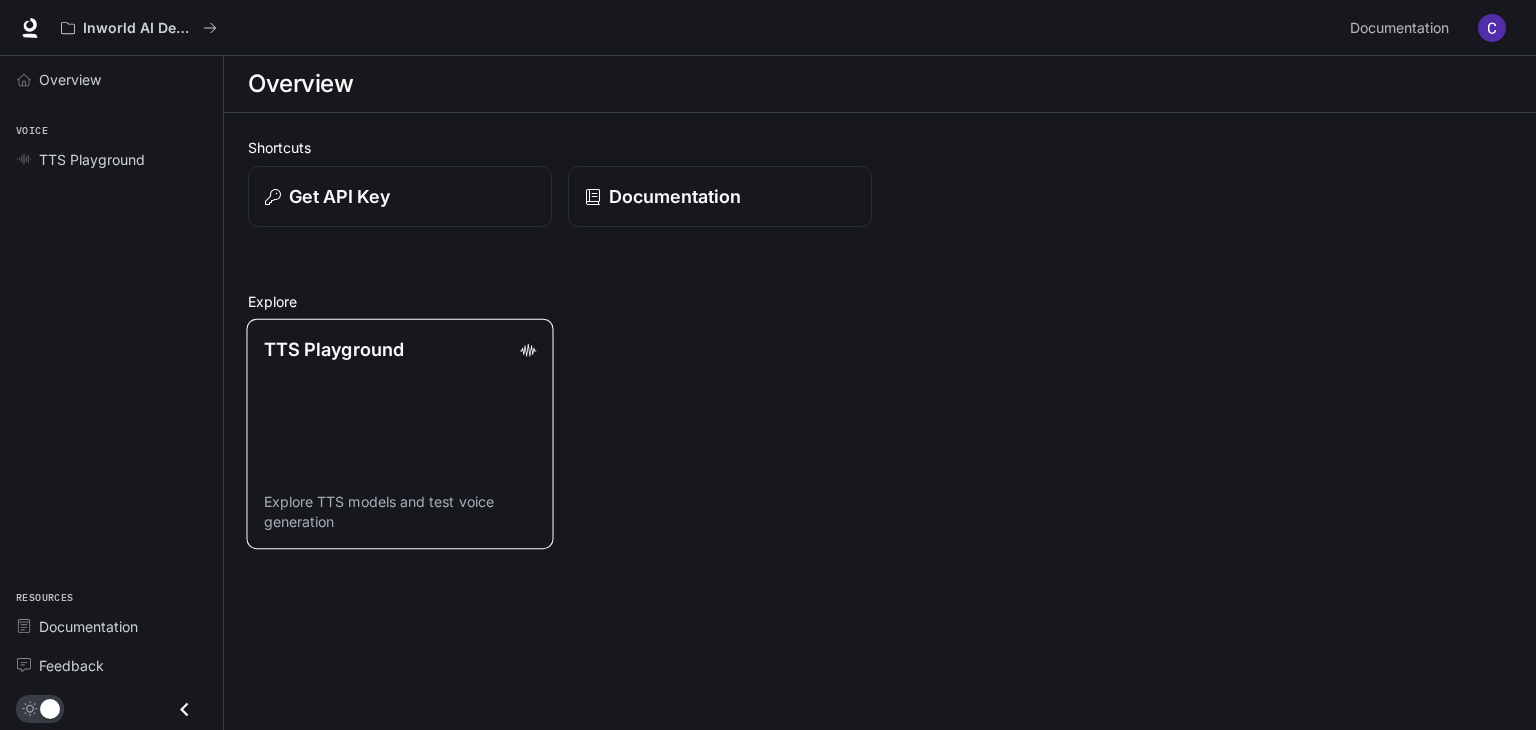 click on "TTS Playground Explore TTS models and test voice generation" at bounding box center [399, 434] 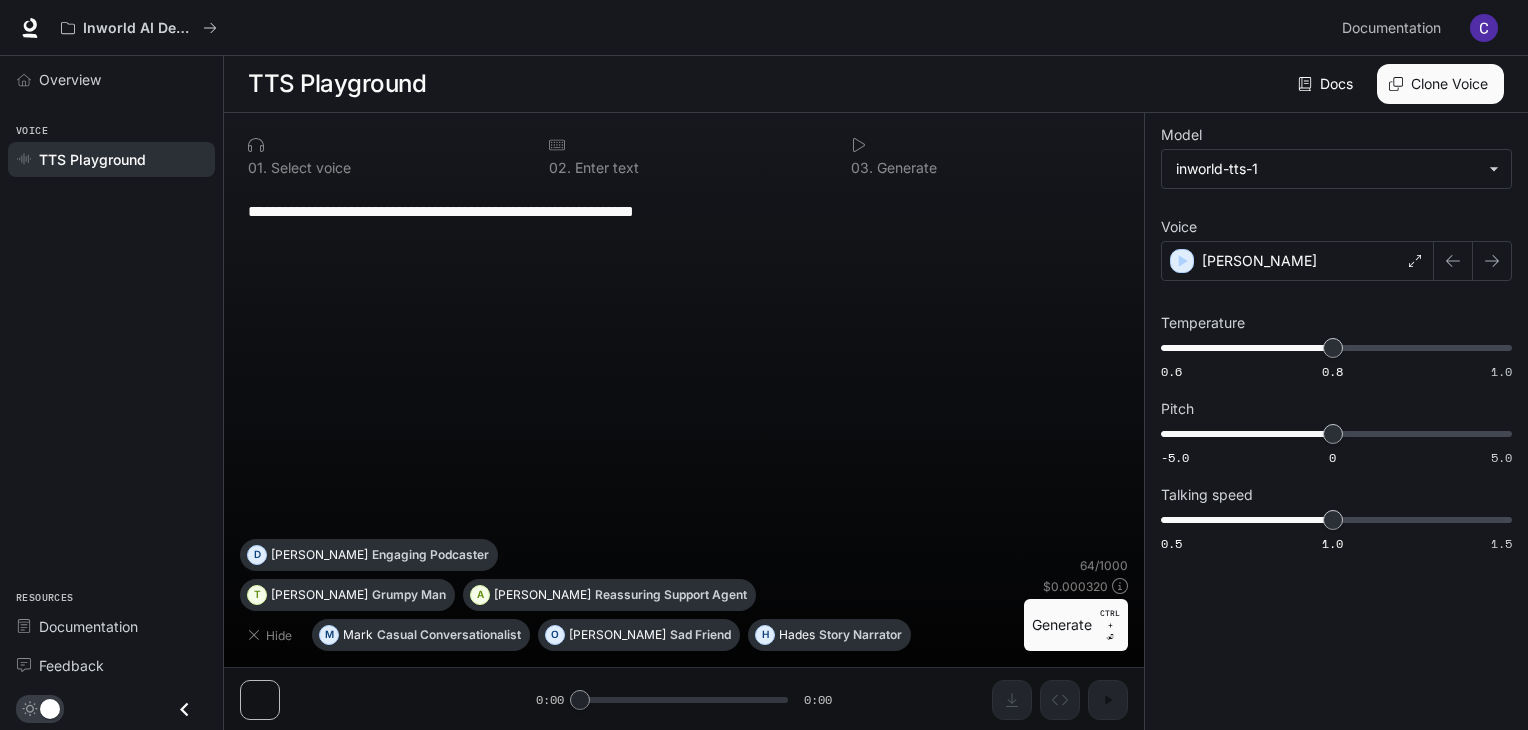 scroll, scrollTop: 0, scrollLeft: 0, axis: both 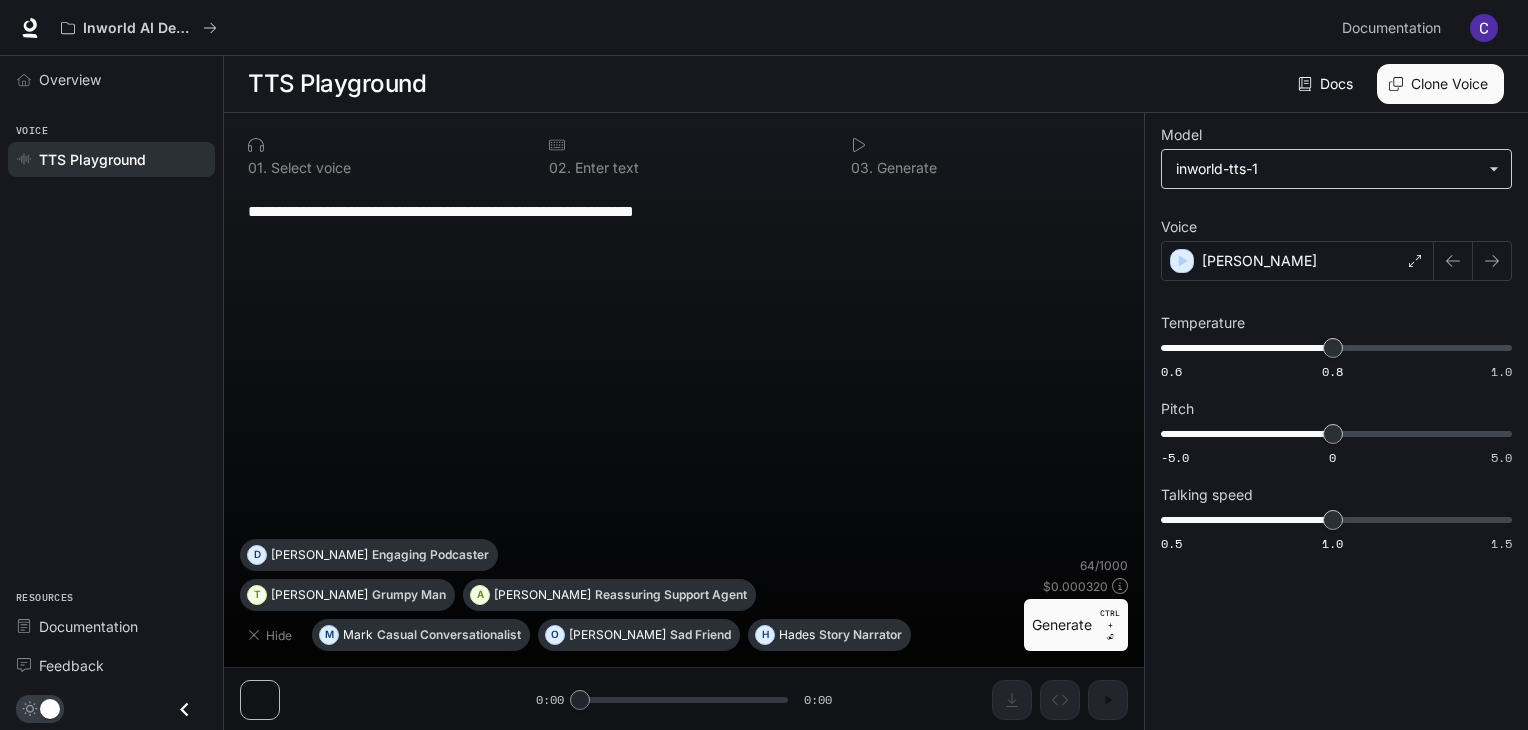 click on "**********" at bounding box center (764, 365) 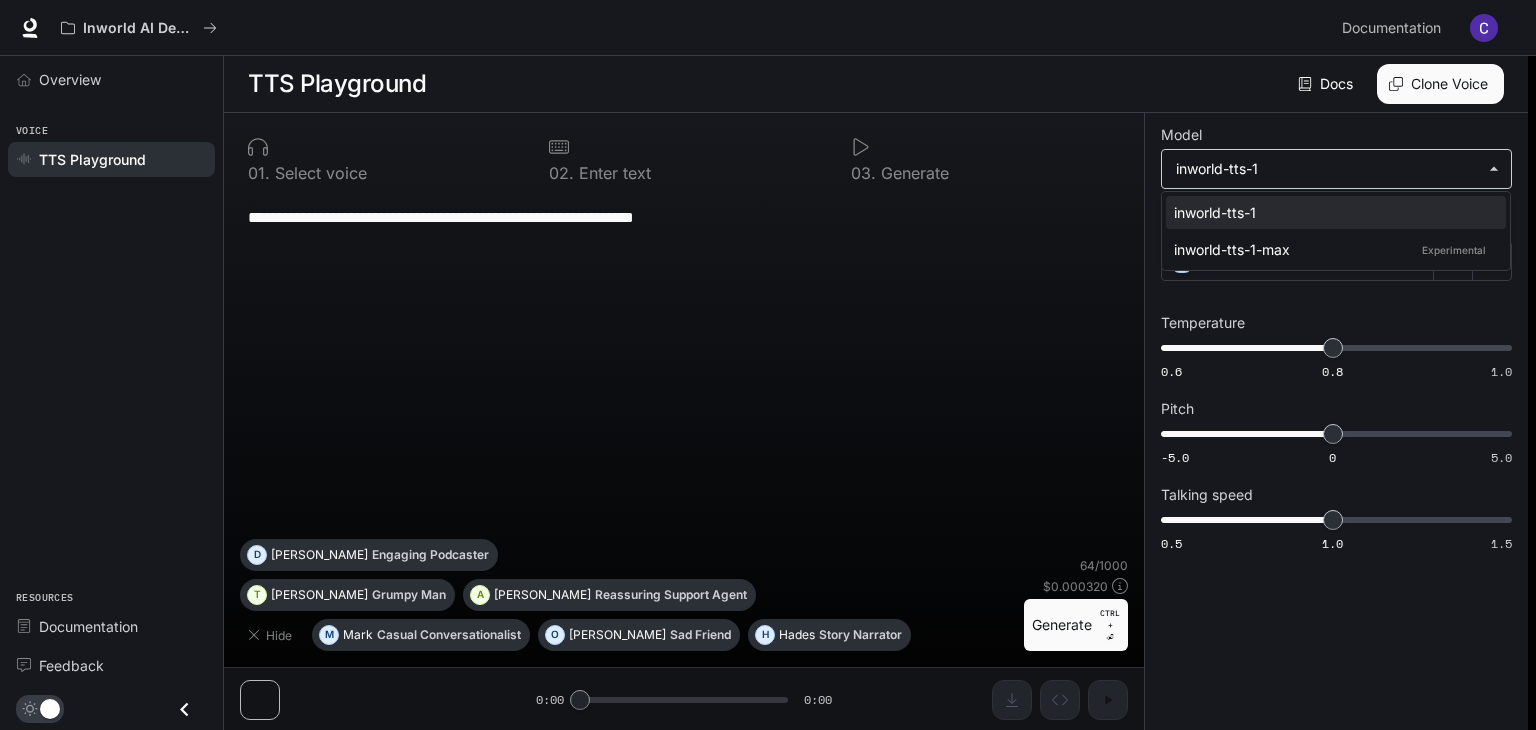 click at bounding box center (768, 365) 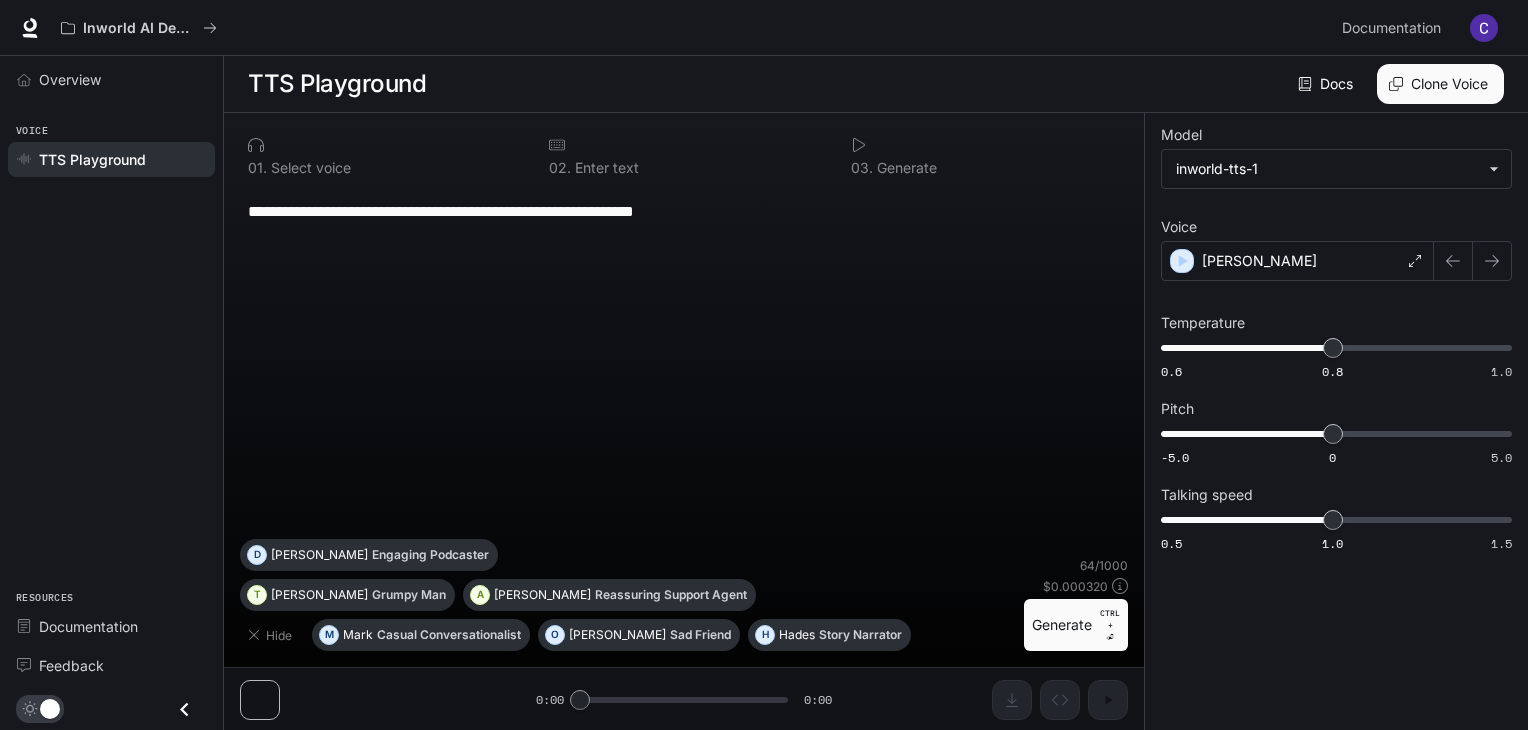 click at bounding box center [1484, 28] 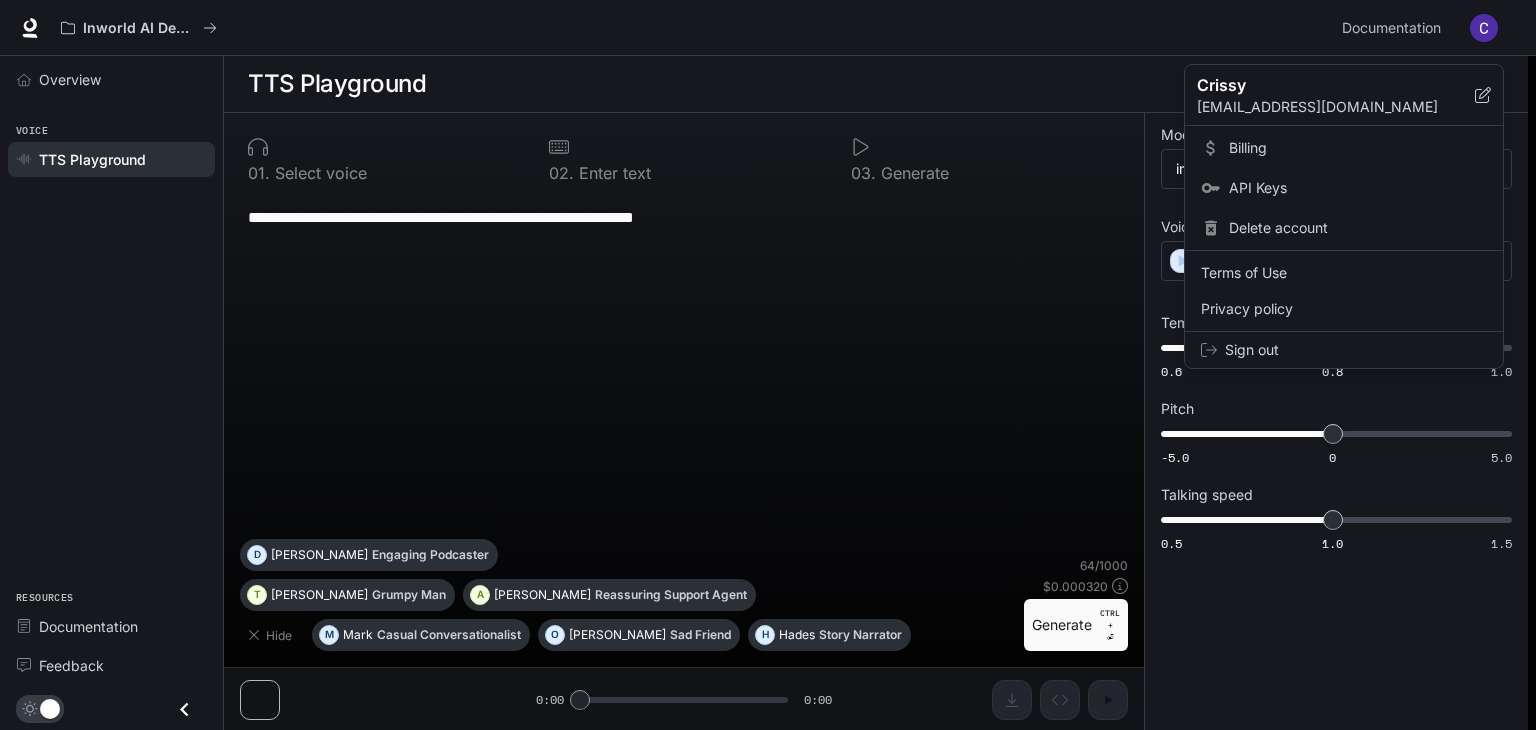 click at bounding box center (768, 365) 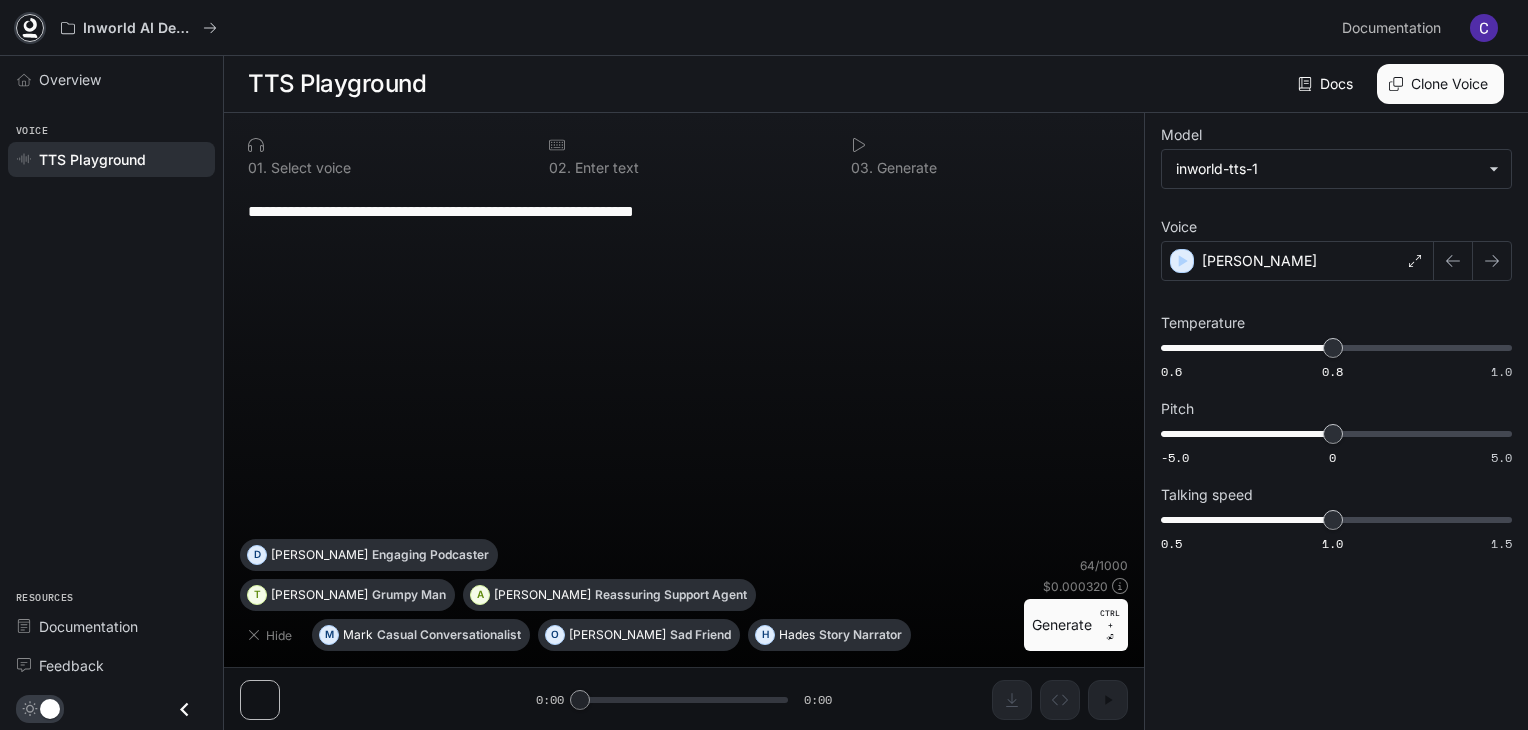 click 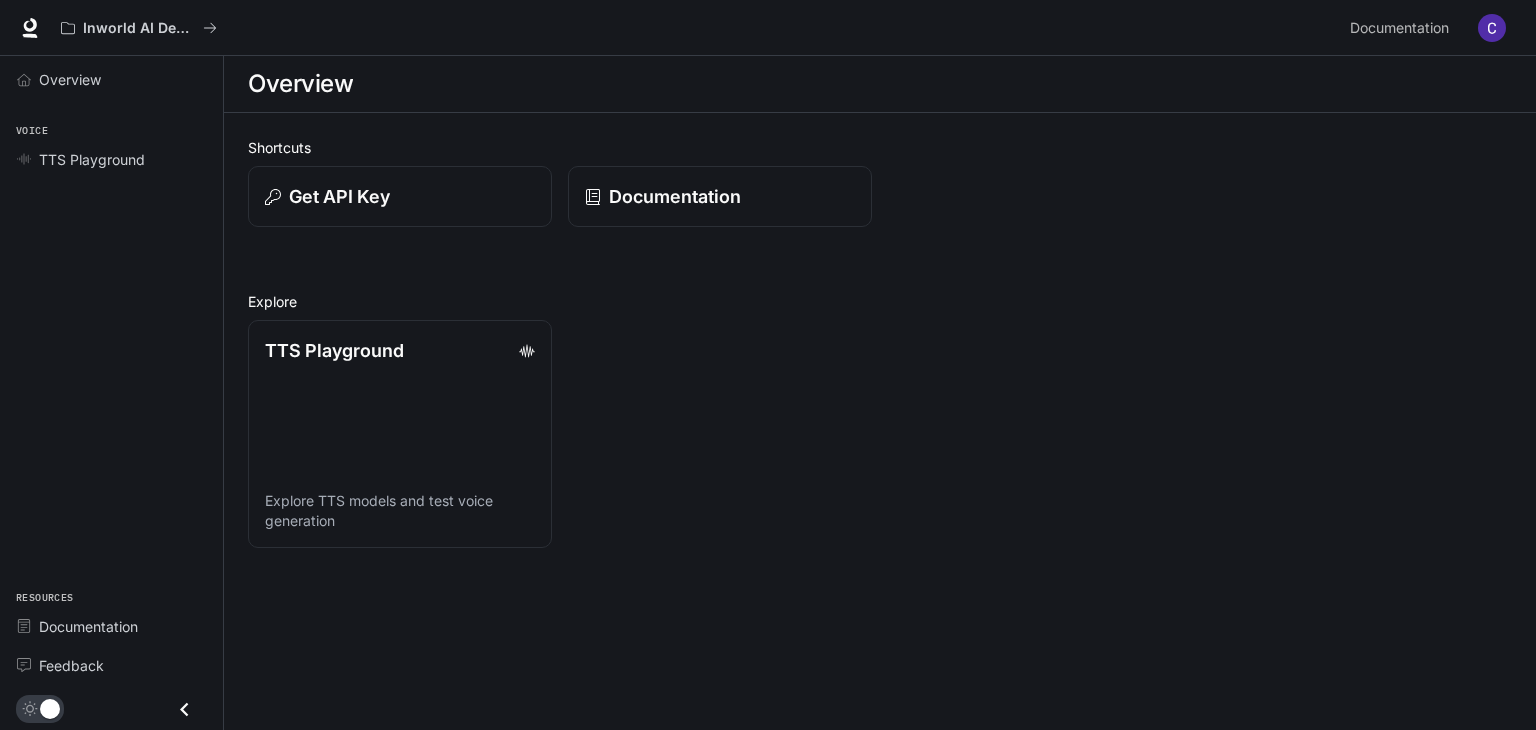 scroll, scrollTop: 0, scrollLeft: 0, axis: both 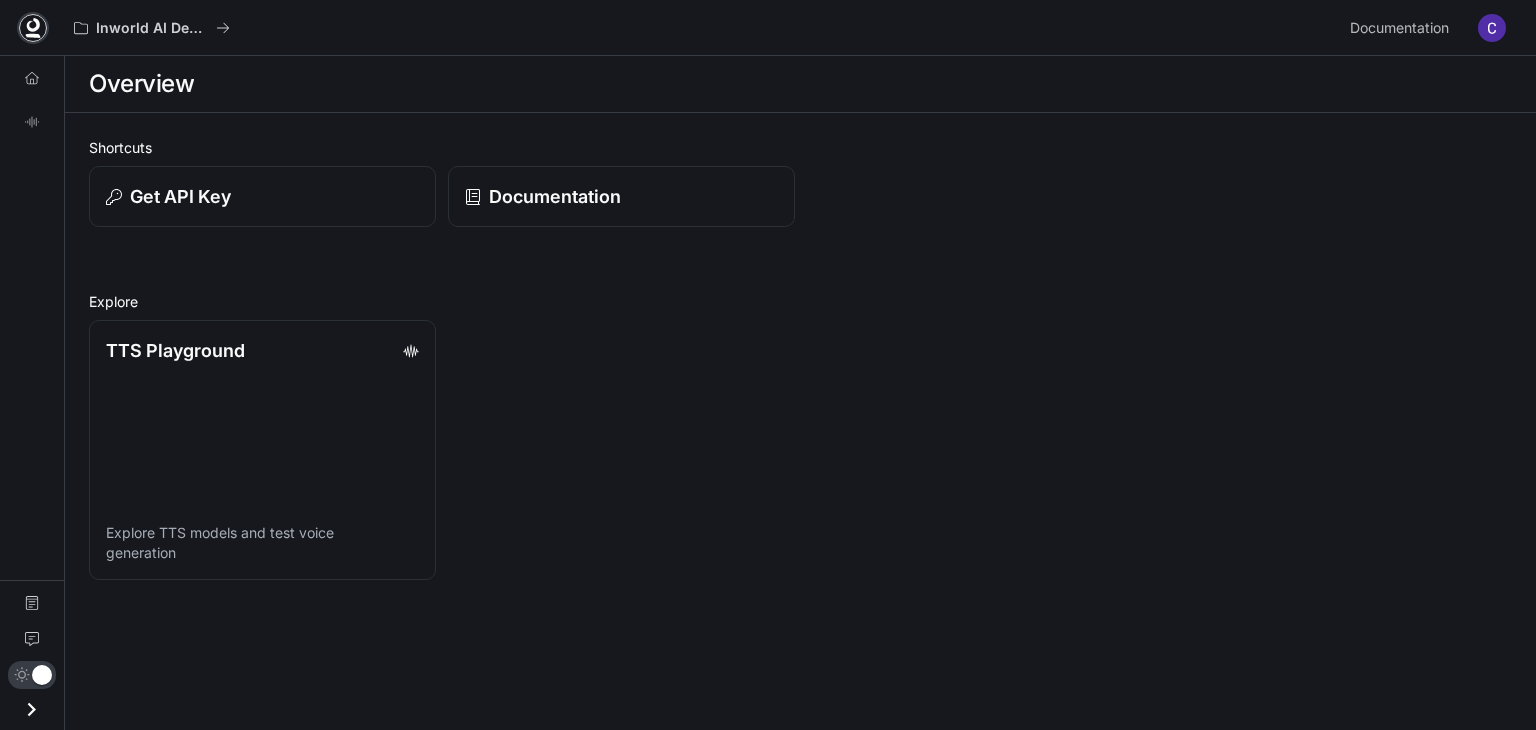 click 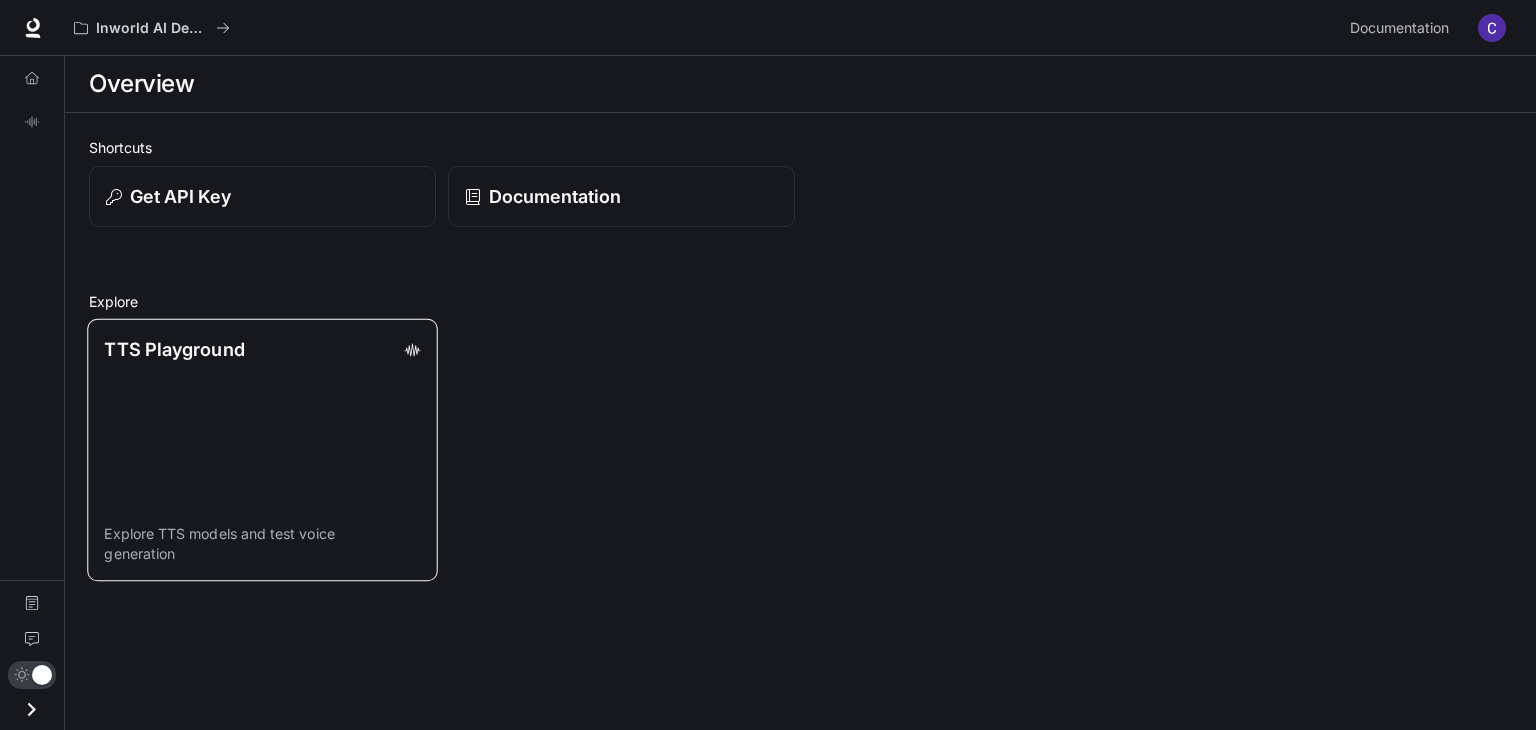 scroll, scrollTop: 0, scrollLeft: 0, axis: both 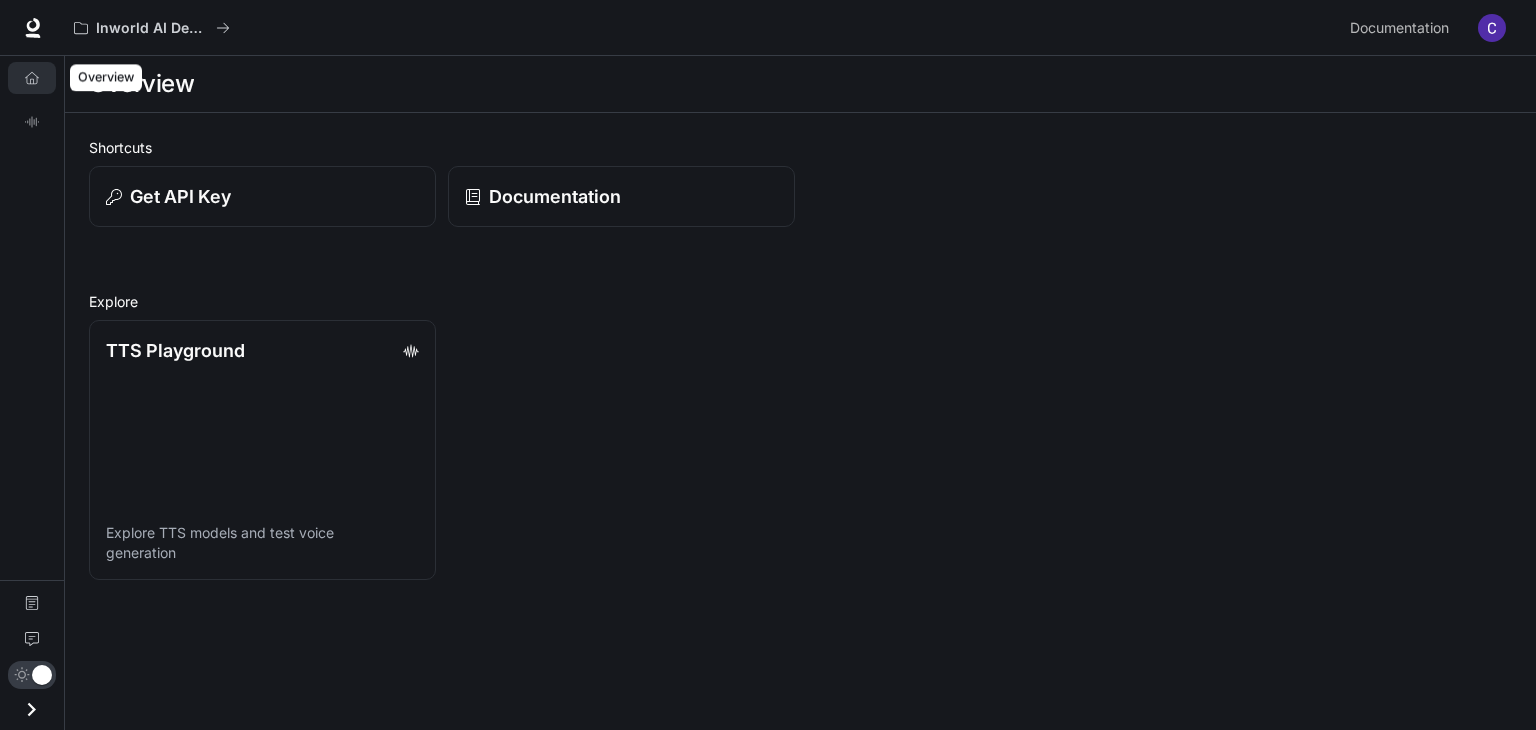 click 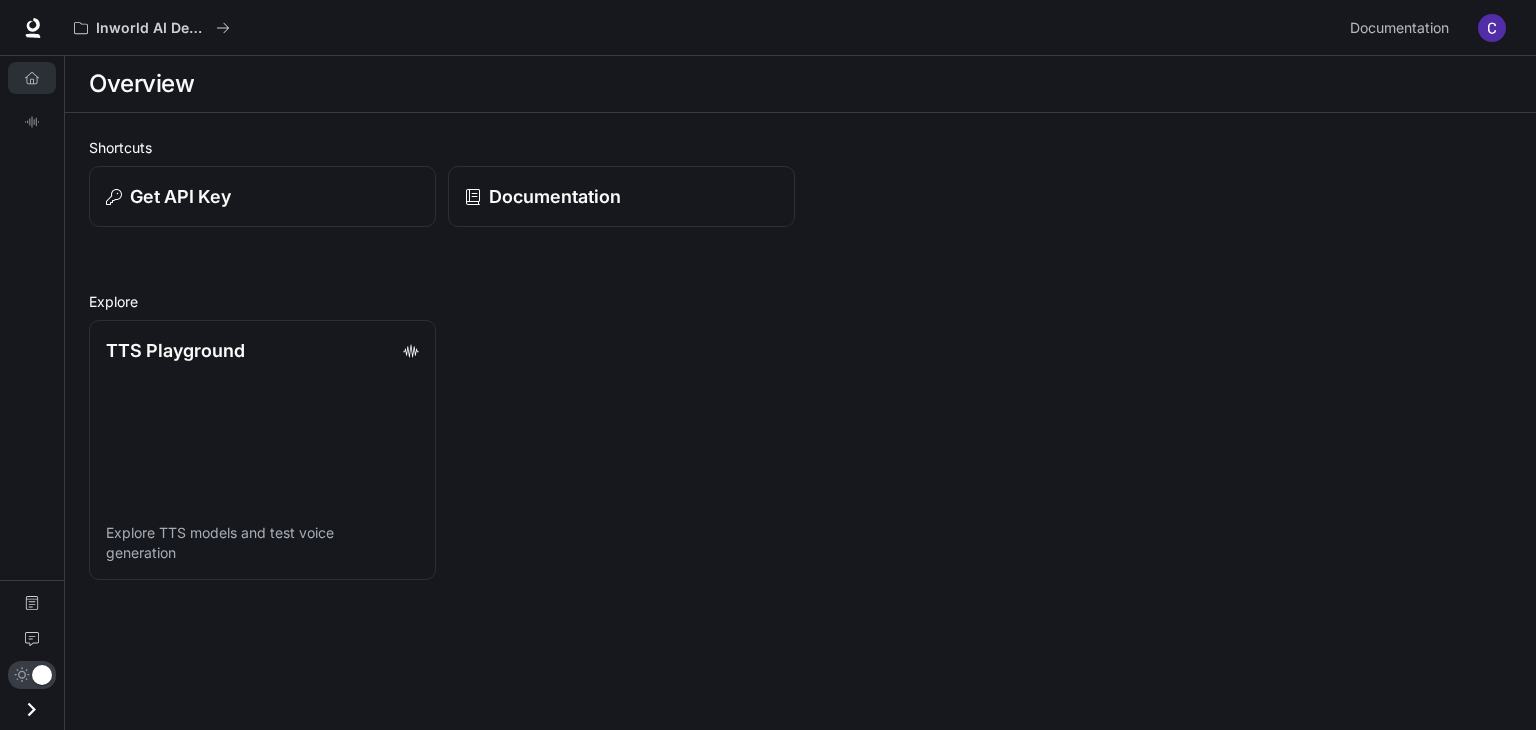 click on "Overview" at bounding box center (141, 84) 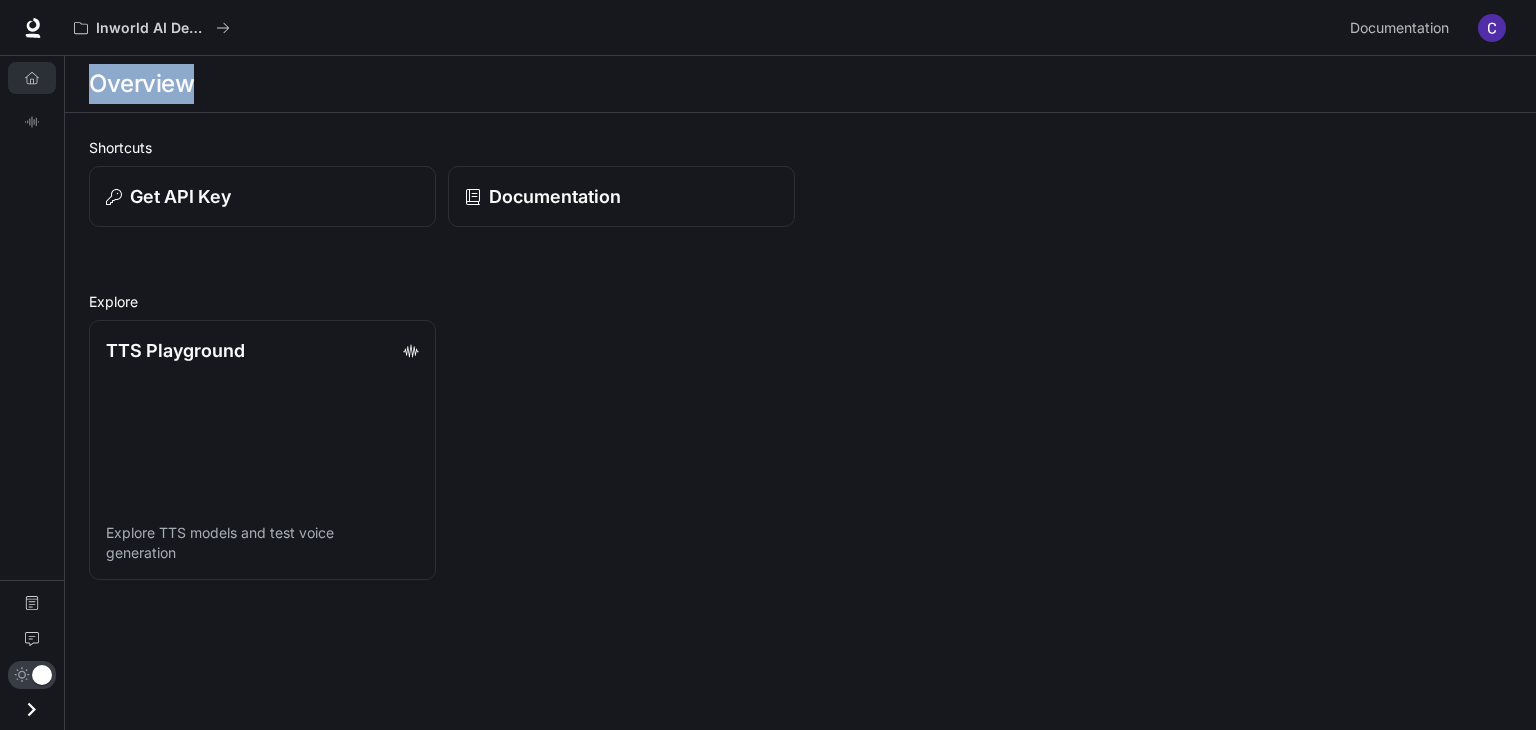 drag, startPoint x: 165, startPoint y: 85, endPoint x: 271, endPoint y: 101, distance: 107.200745 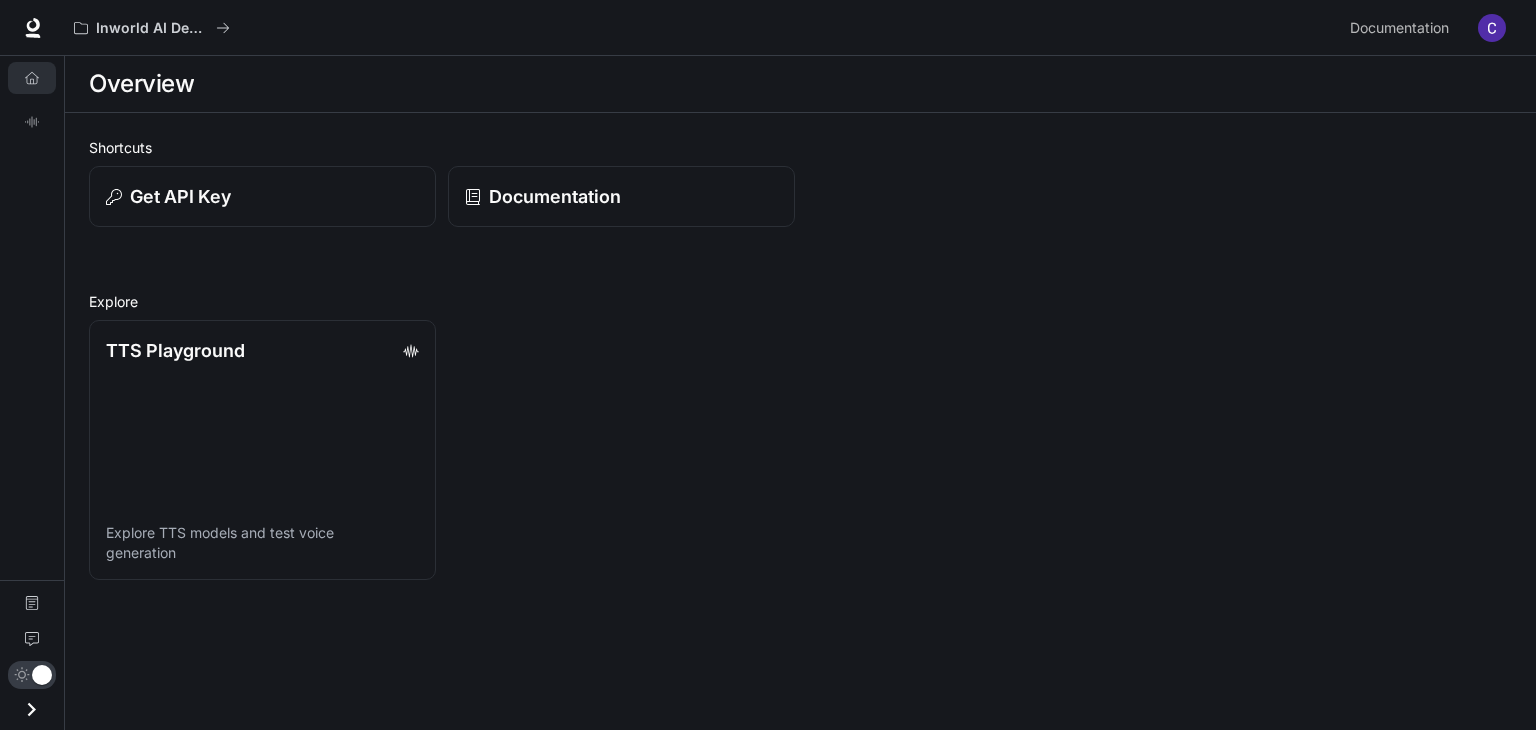 drag, startPoint x: 0, startPoint y: 20, endPoint x: 48, endPoint y: 34, distance: 50 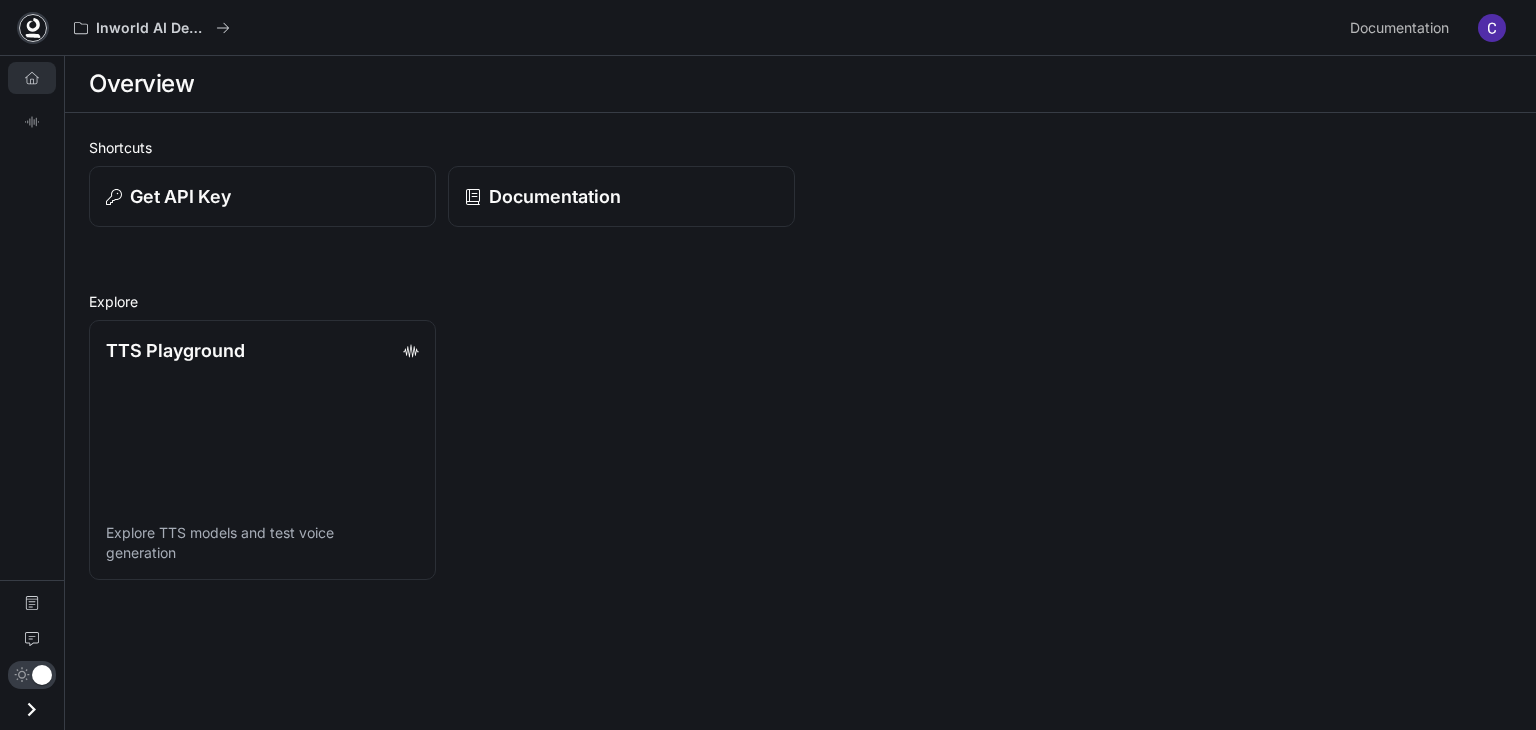 click at bounding box center [33, 28] 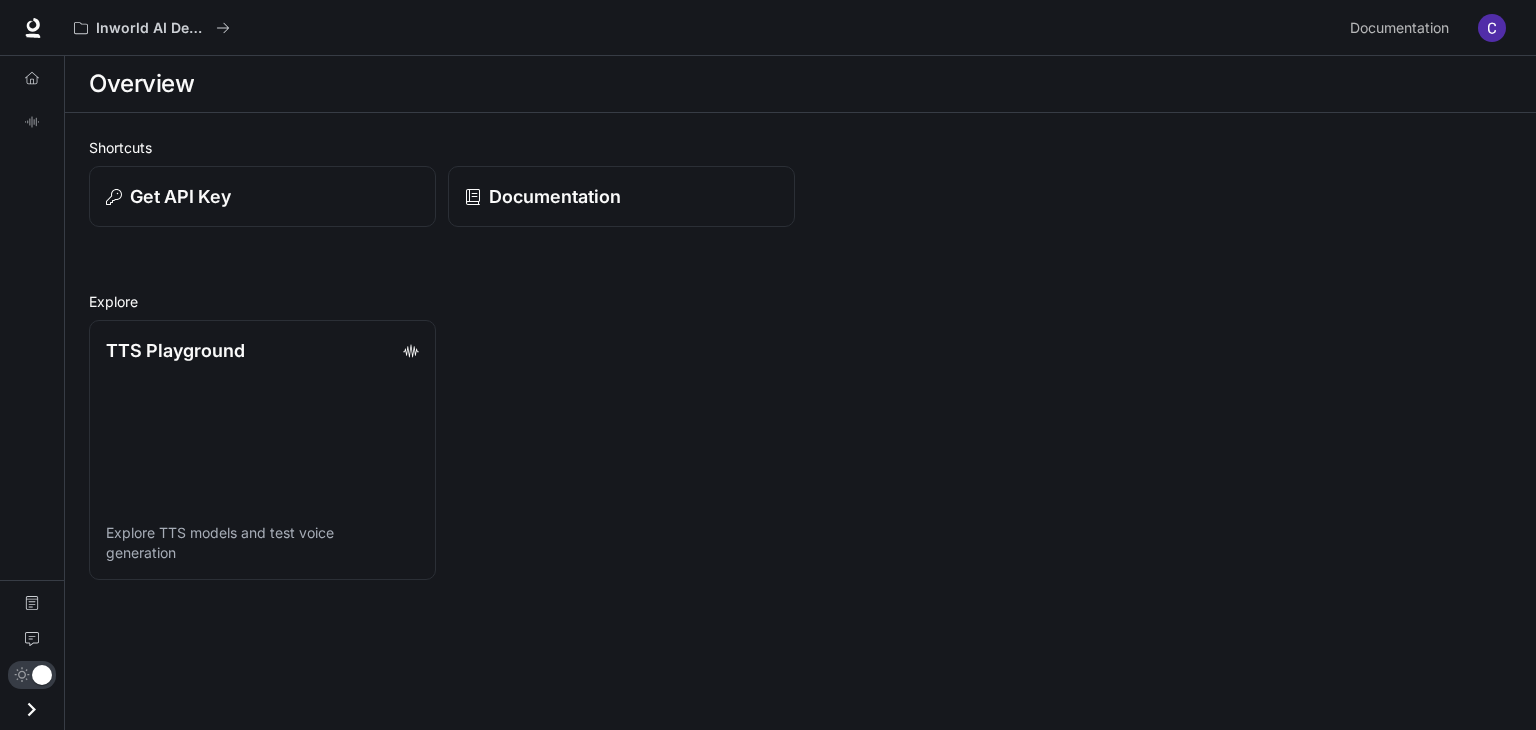scroll, scrollTop: 0, scrollLeft: 0, axis: both 